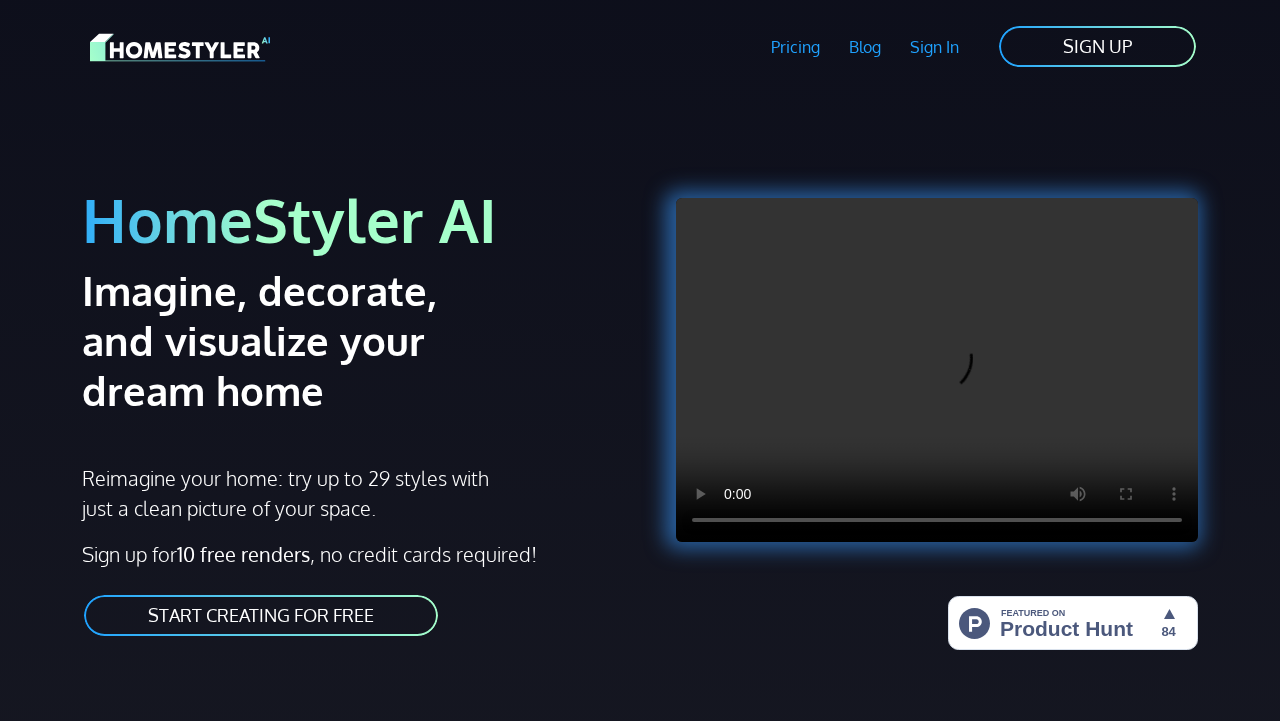 scroll, scrollTop: 0, scrollLeft: 0, axis: both 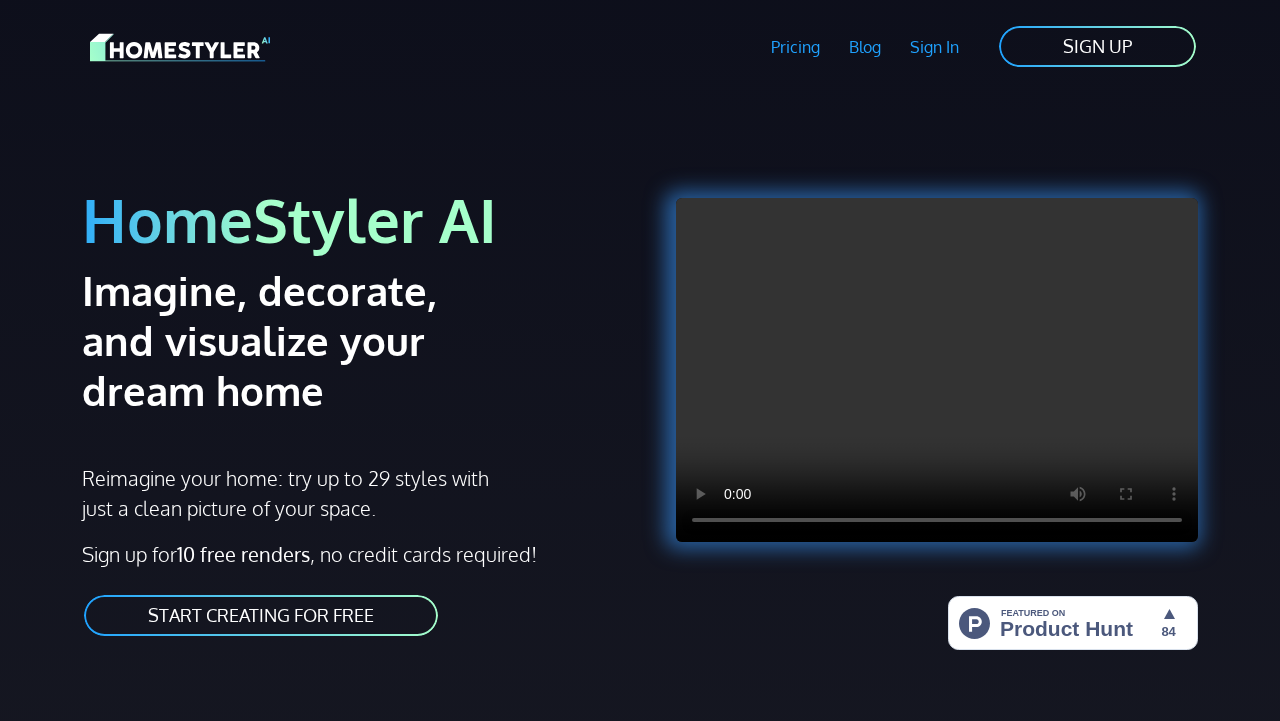 click on "START CREATING FOR FREE" at bounding box center (261, 615) 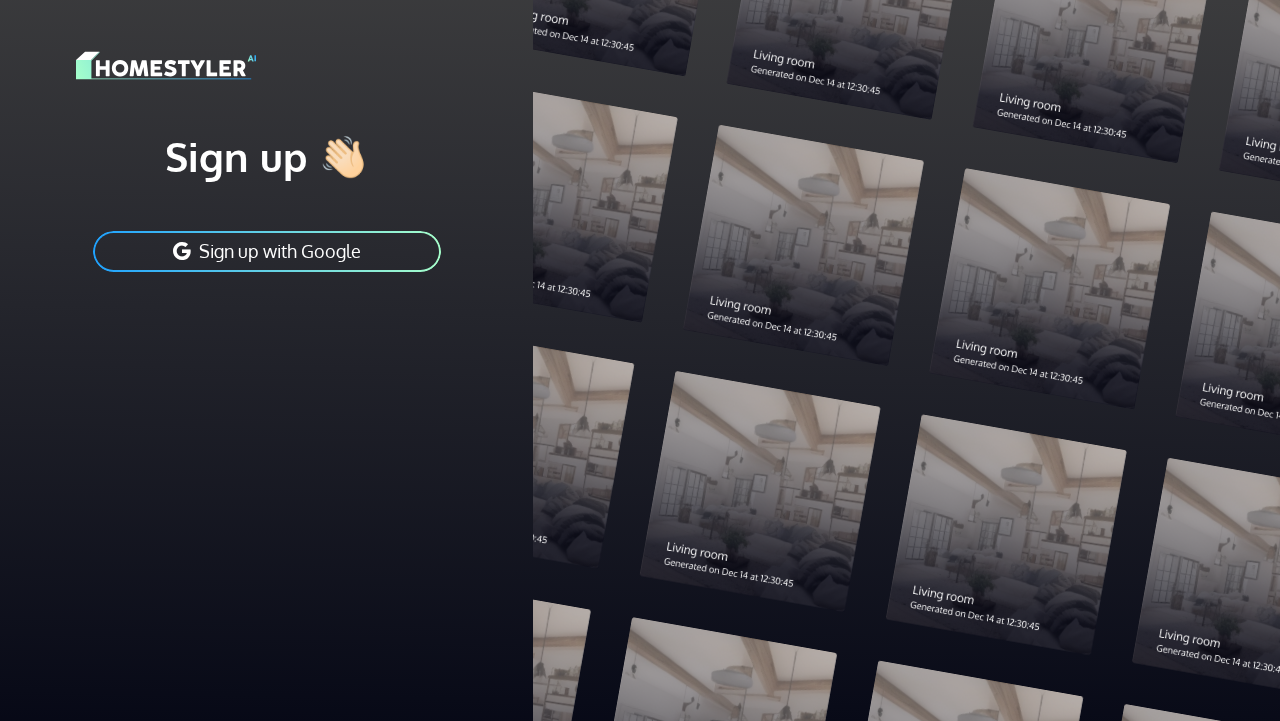 click on "Sign up with Google" at bounding box center [267, 251] 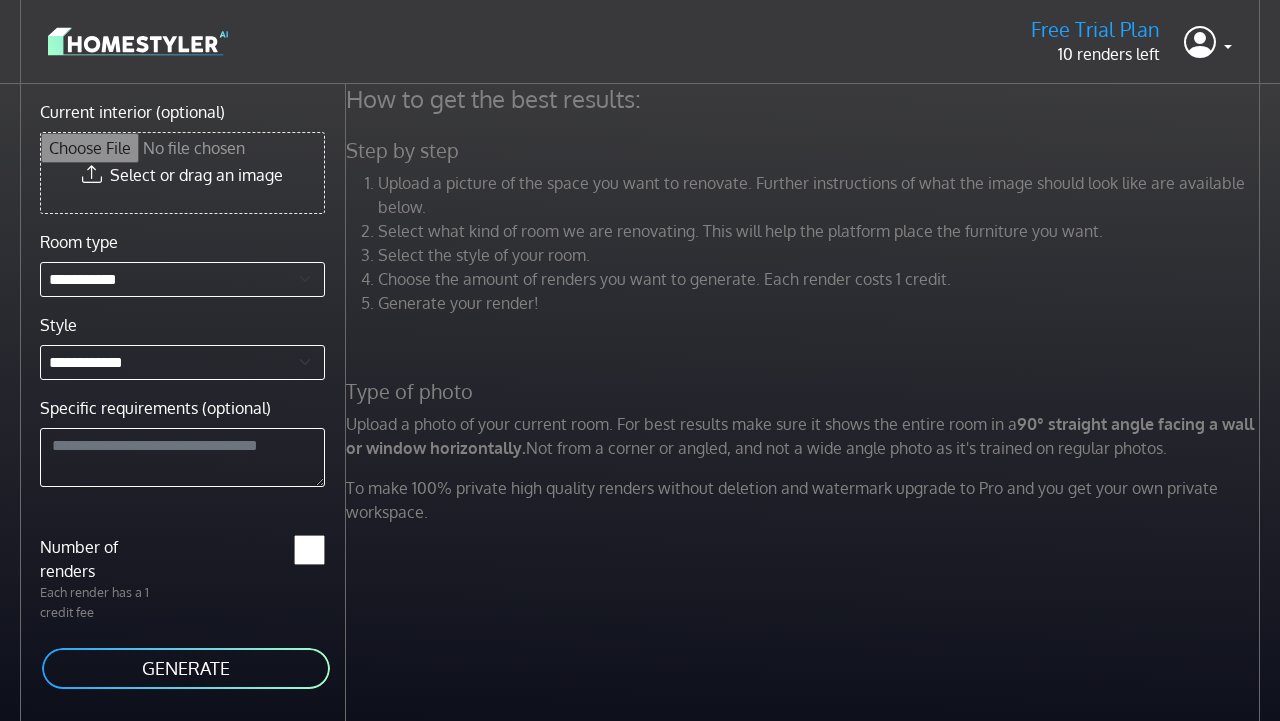 scroll, scrollTop: 0, scrollLeft: 0, axis: both 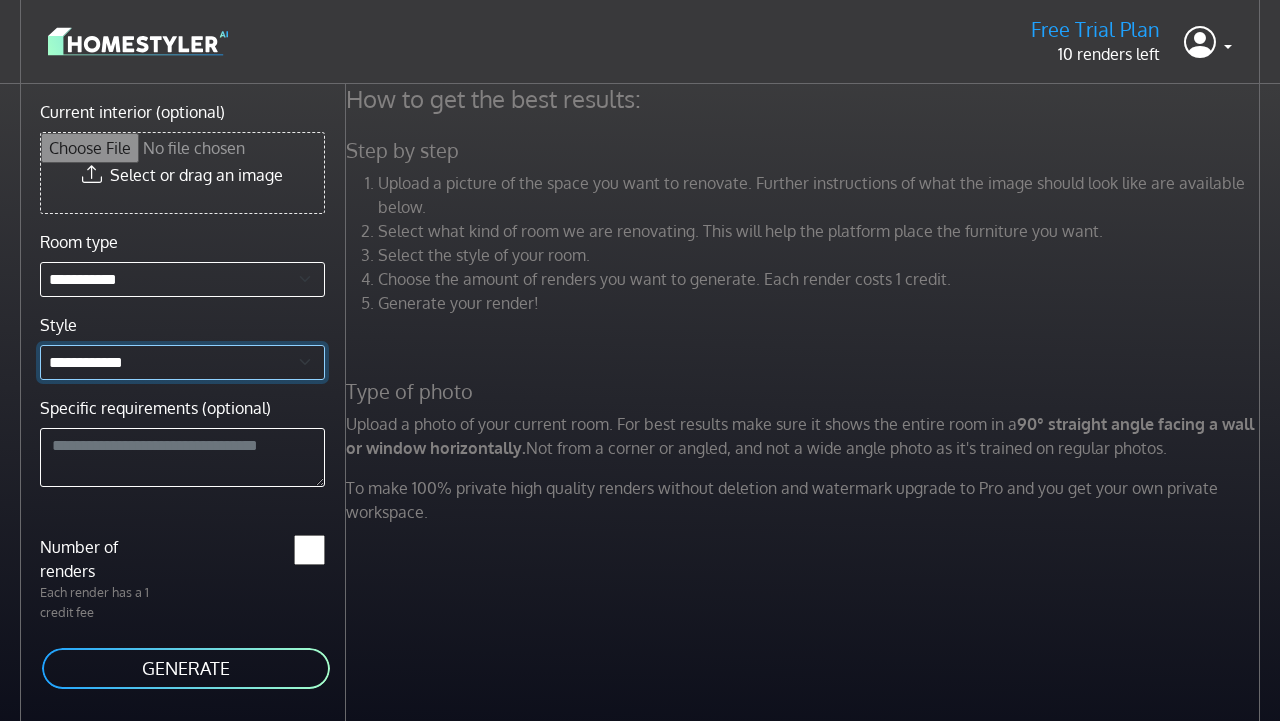 click on "**********" at bounding box center (182, 362) 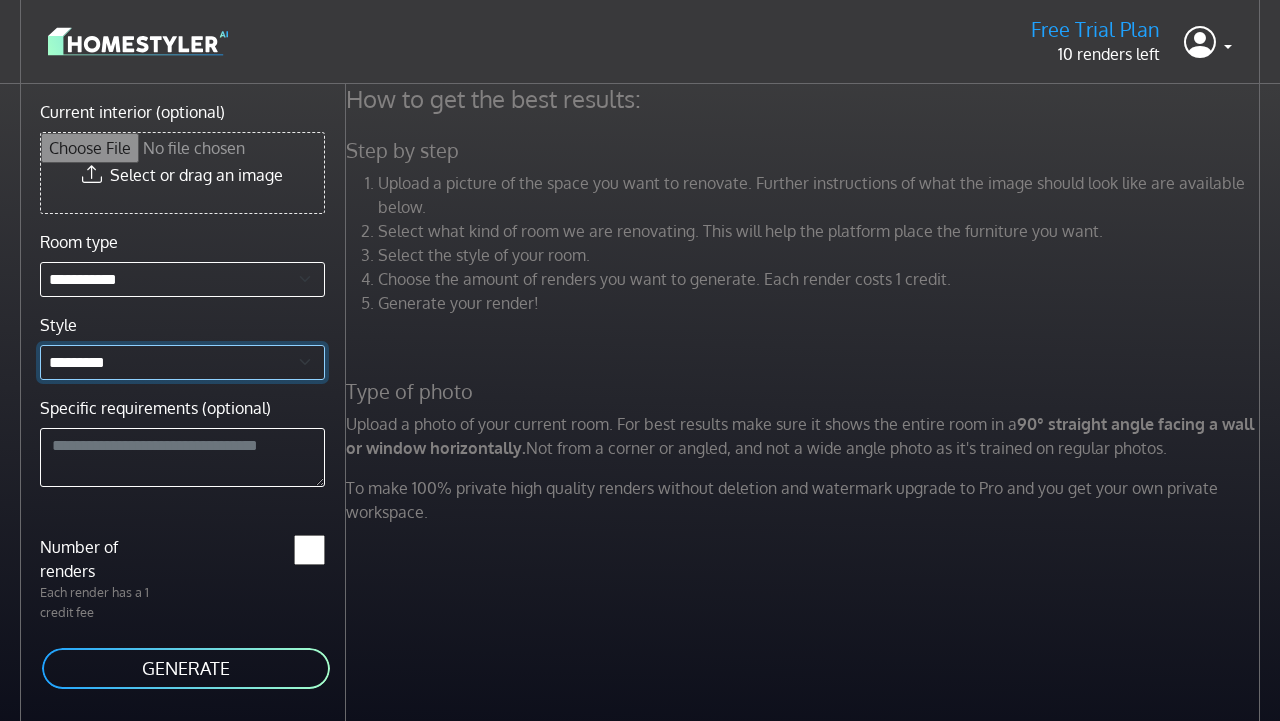 click on "*********" at bounding box center [0, 0] 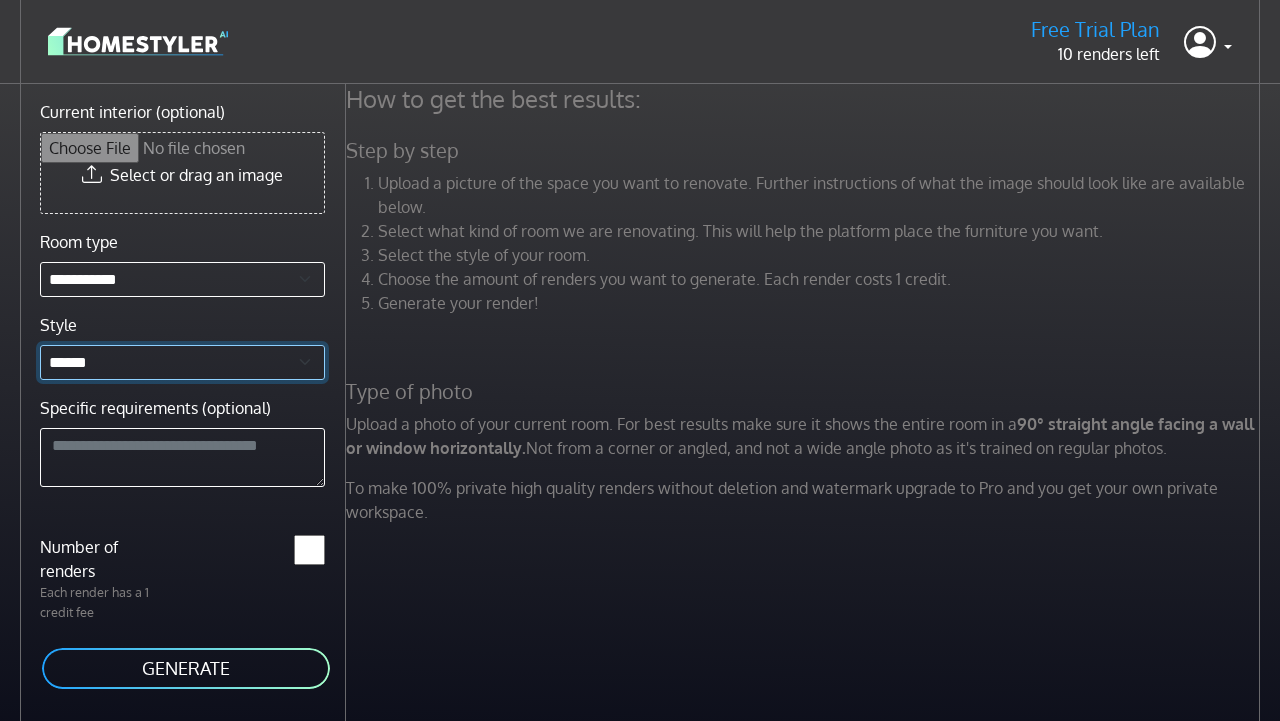 click on "******" at bounding box center (0, 0) 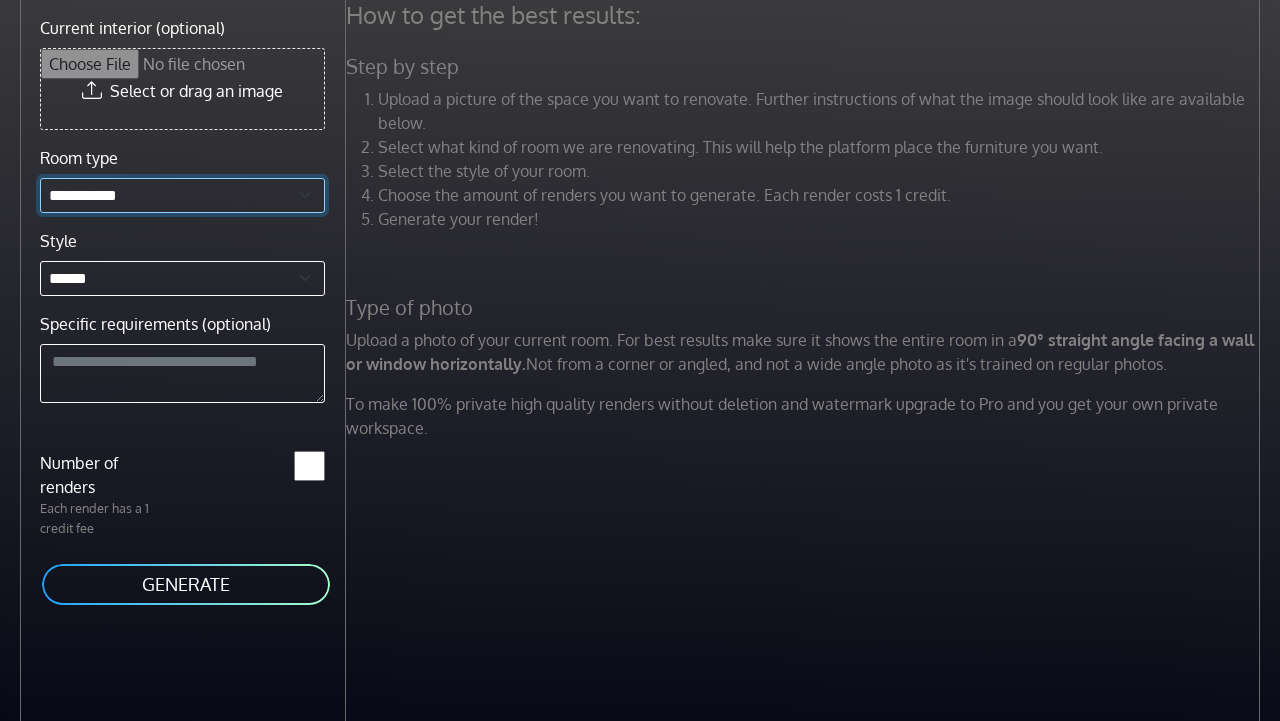 click on "**********" at bounding box center [182, 195] 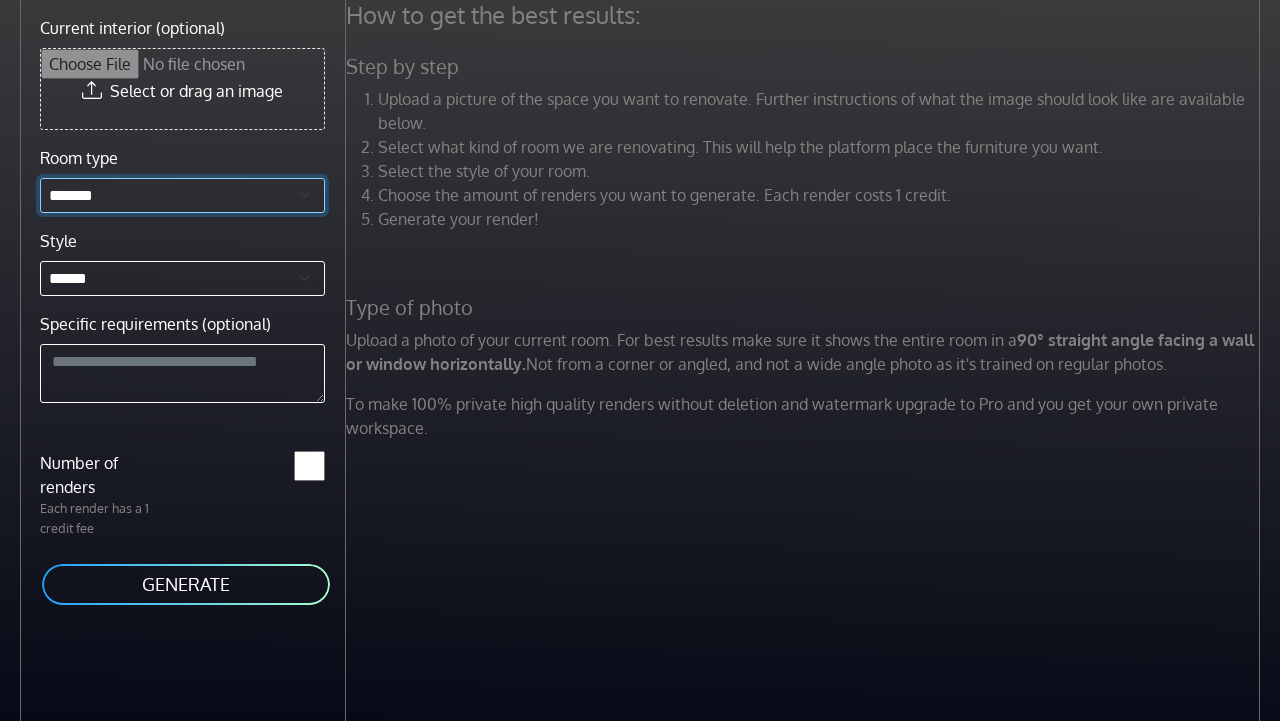 click on "*******" at bounding box center [0, 0] 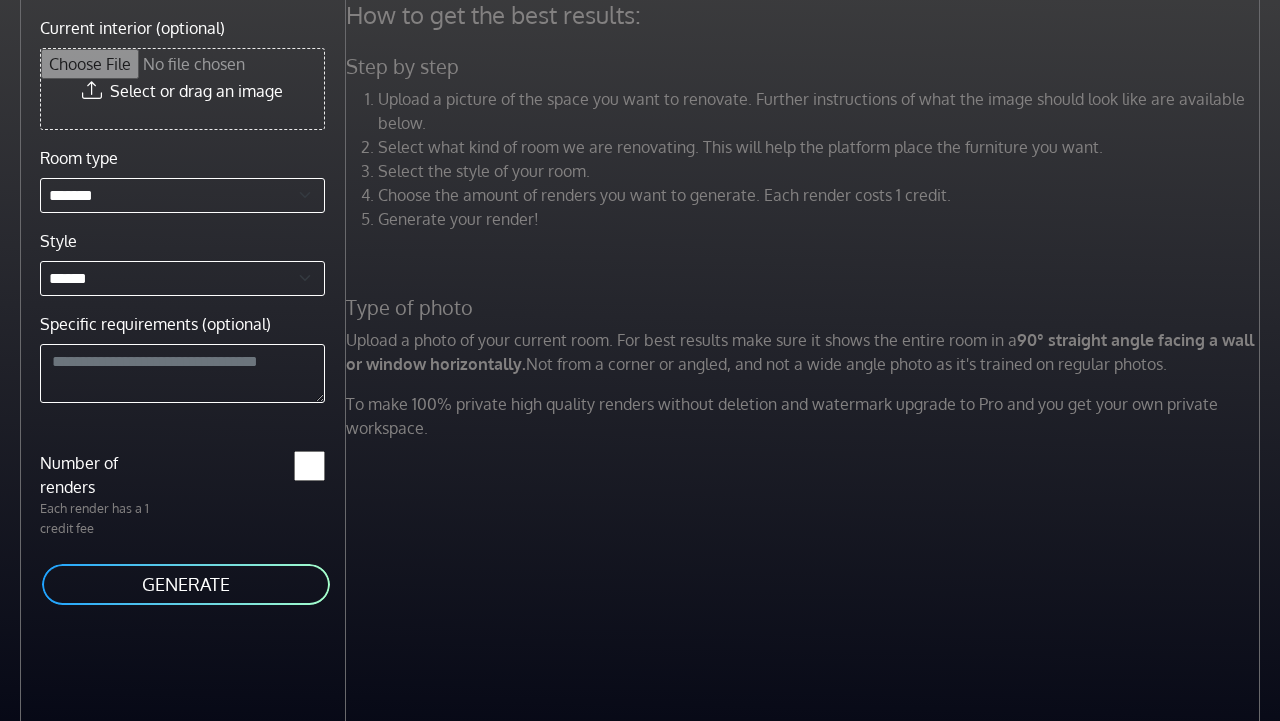 click on "GENERATE" at bounding box center [186, 584] 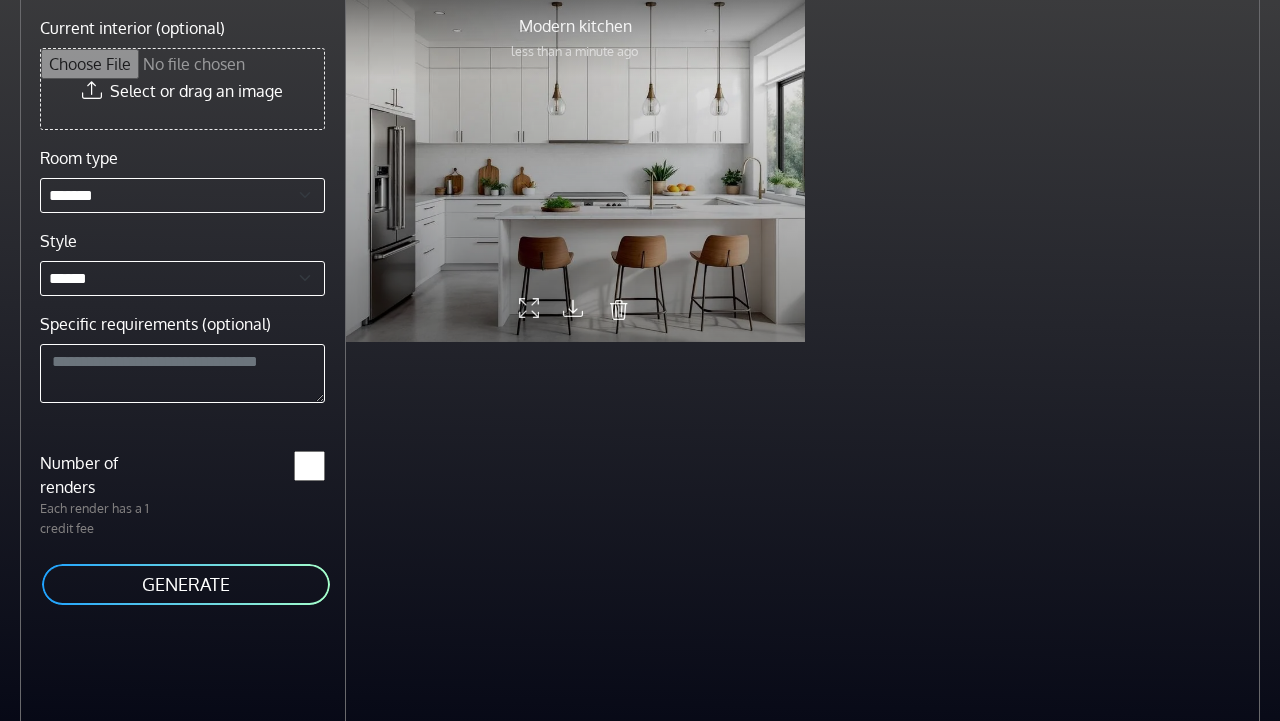 click at bounding box center [529, 309] 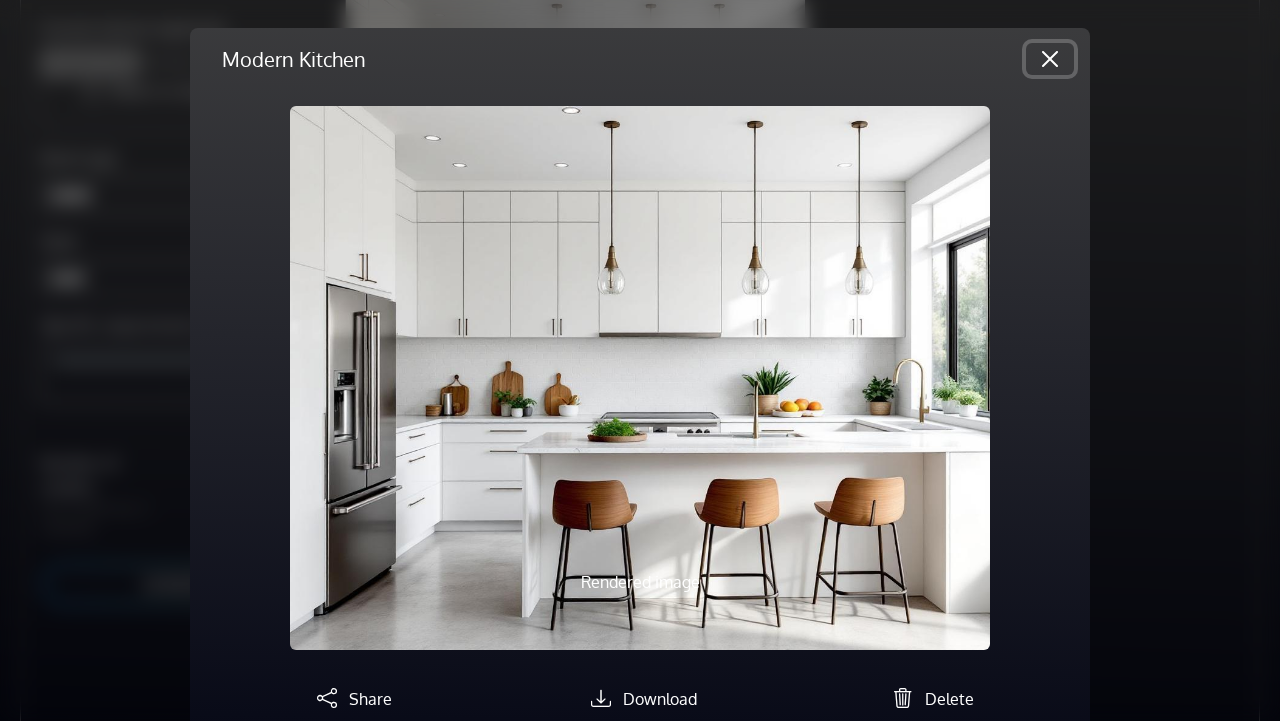 click at bounding box center (1050, 59) 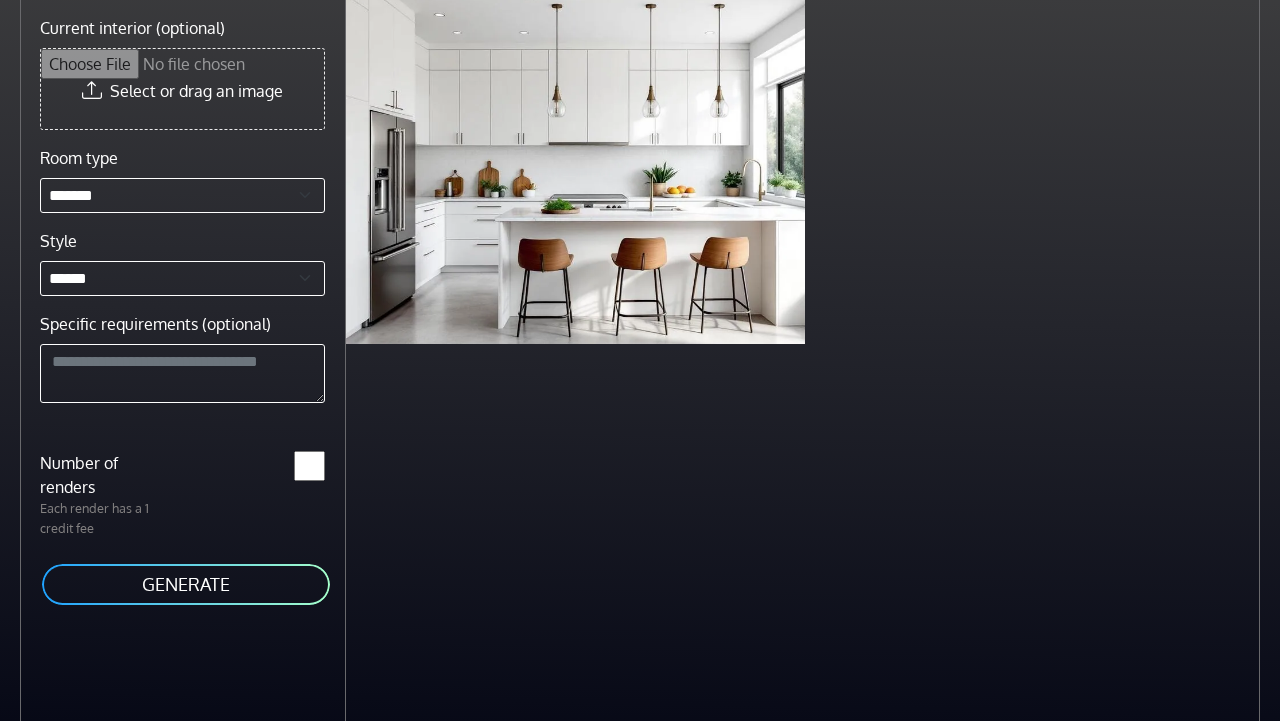 scroll, scrollTop: 0, scrollLeft: 0, axis: both 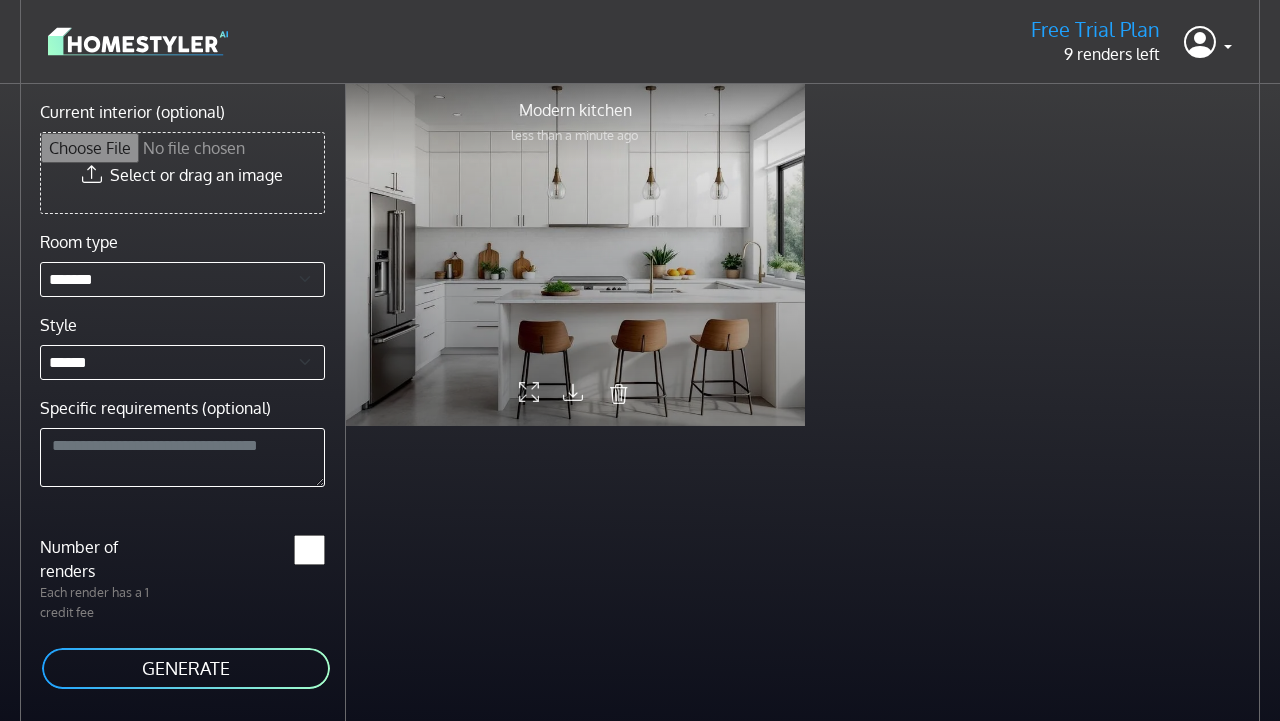 click at bounding box center (575, 254) 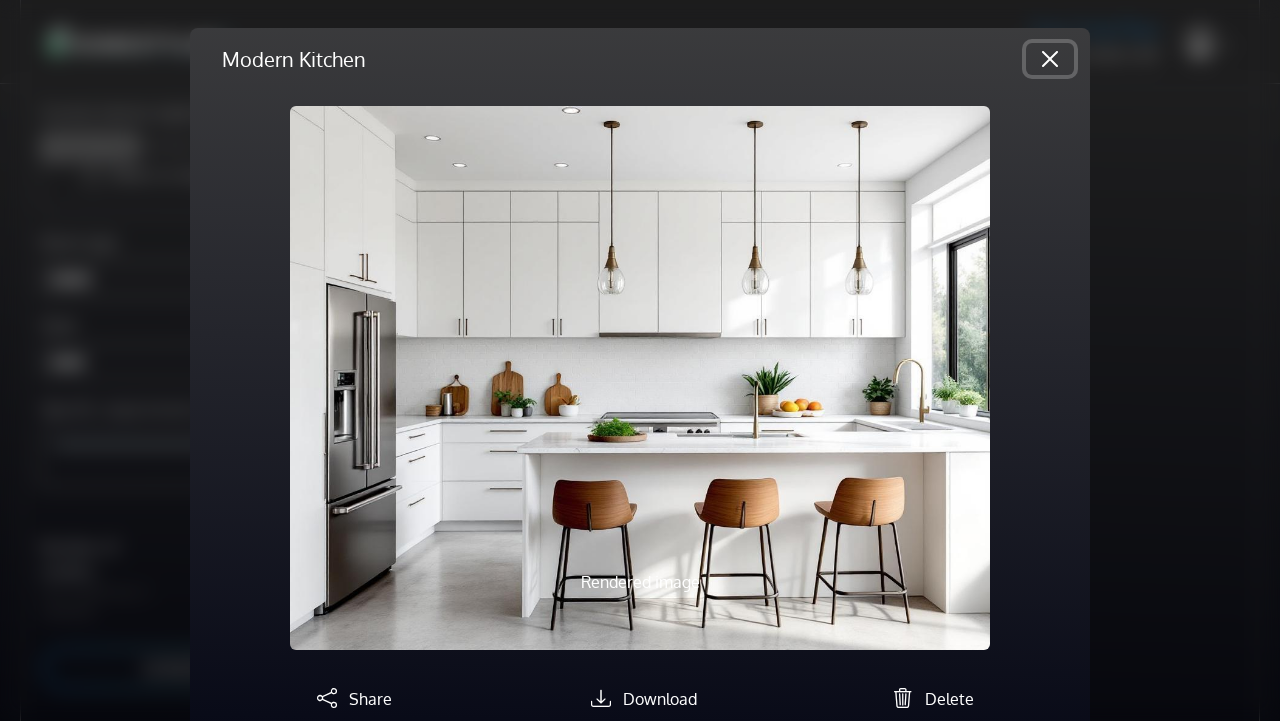 click at bounding box center (1050, 59) 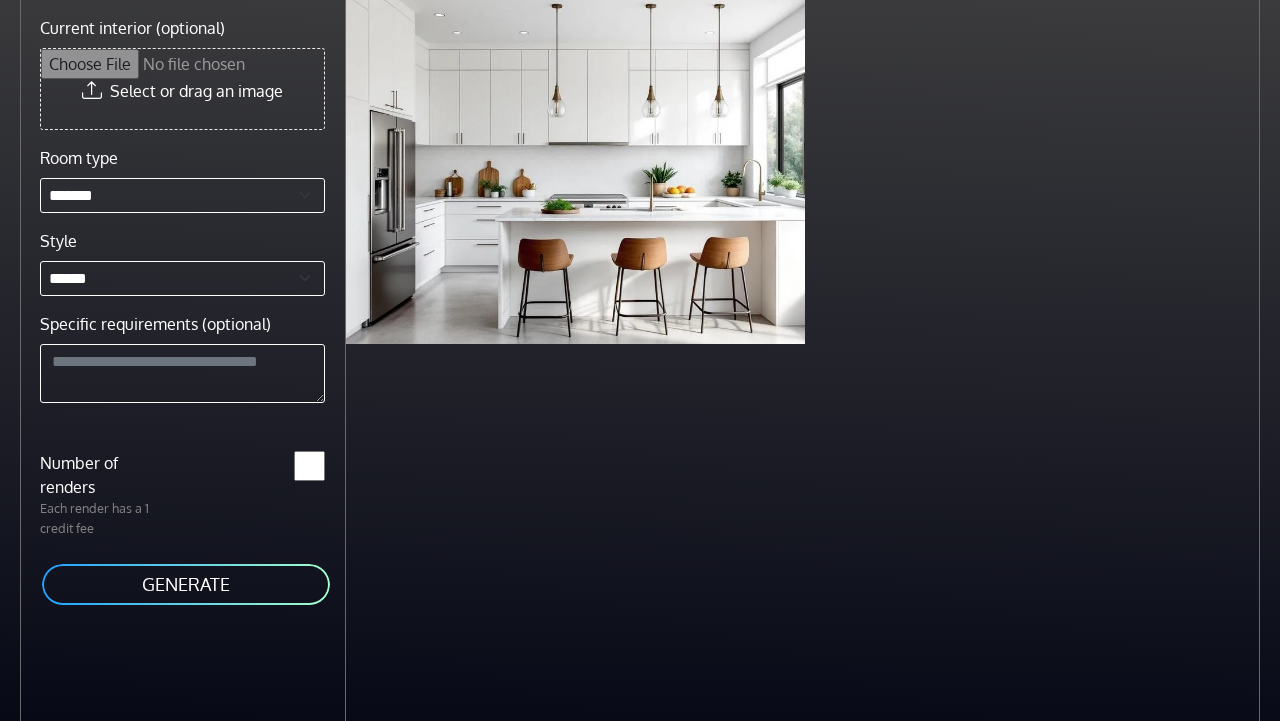 scroll, scrollTop: 0, scrollLeft: 0, axis: both 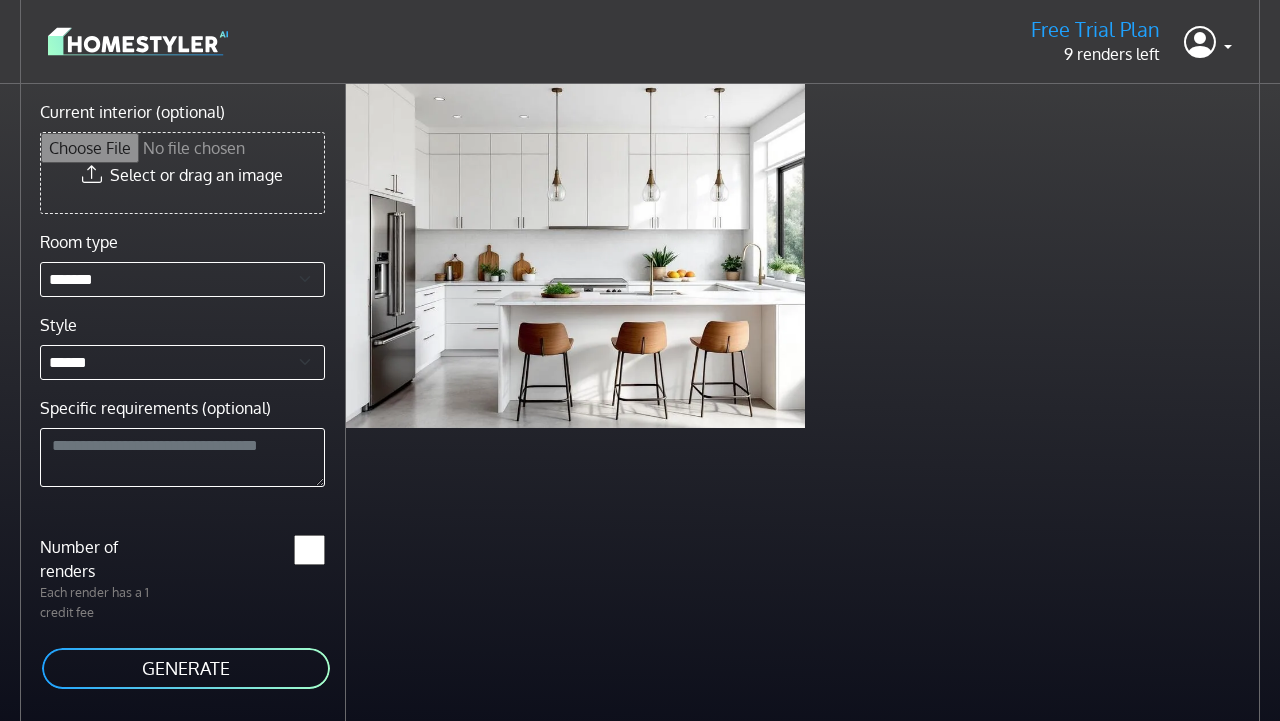 click at bounding box center (138, 41) 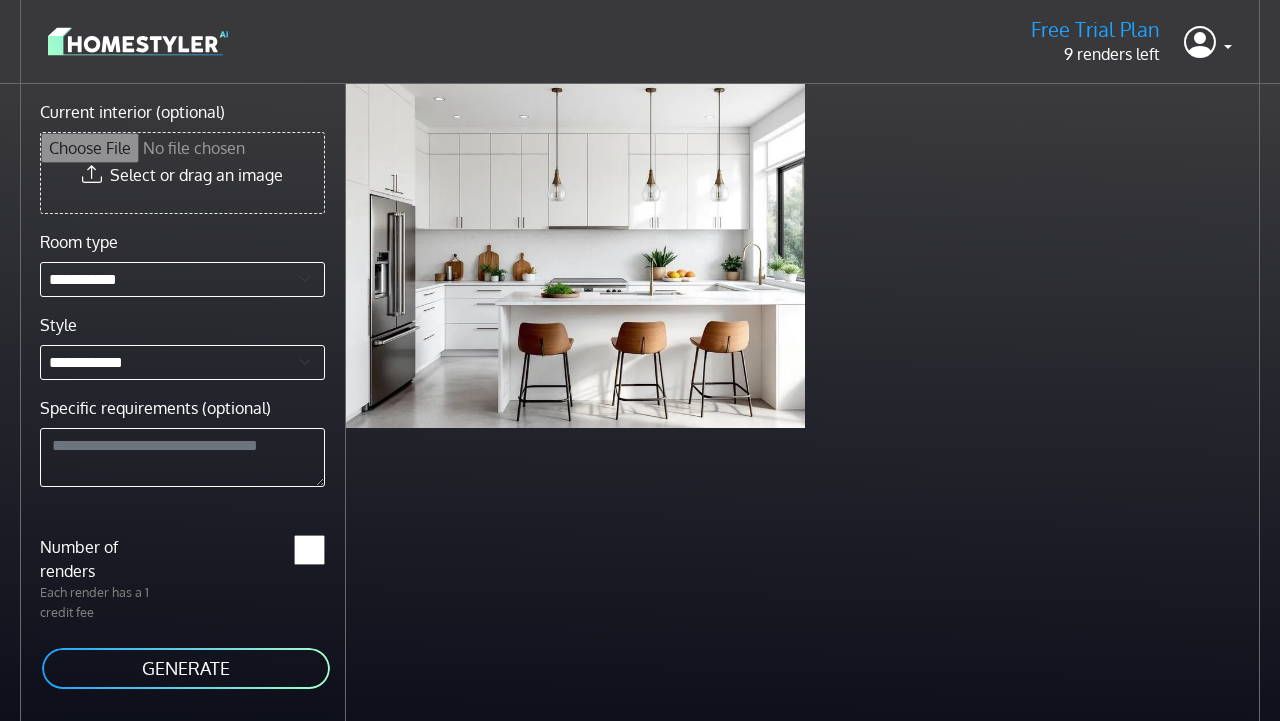 click at bounding box center [138, 41] 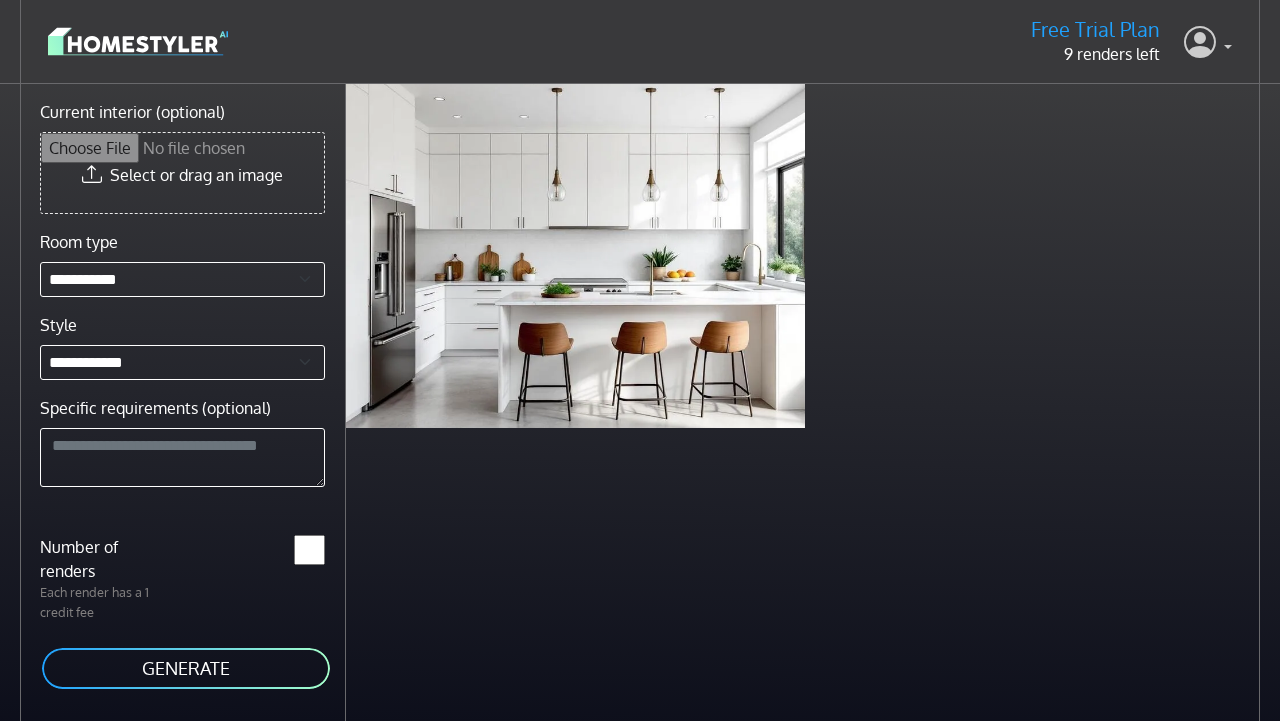 click at bounding box center [1208, 42] 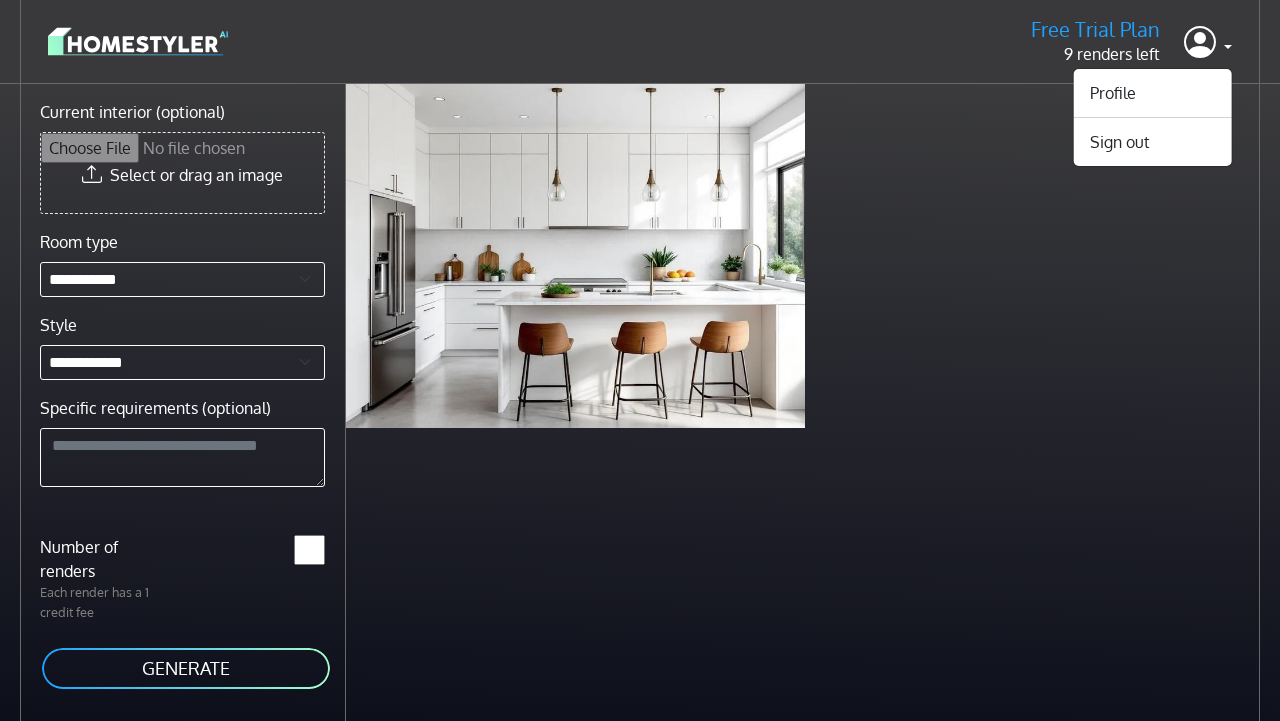 click on "Modern kitchen
1 minute ago" at bounding box center (805, 256) 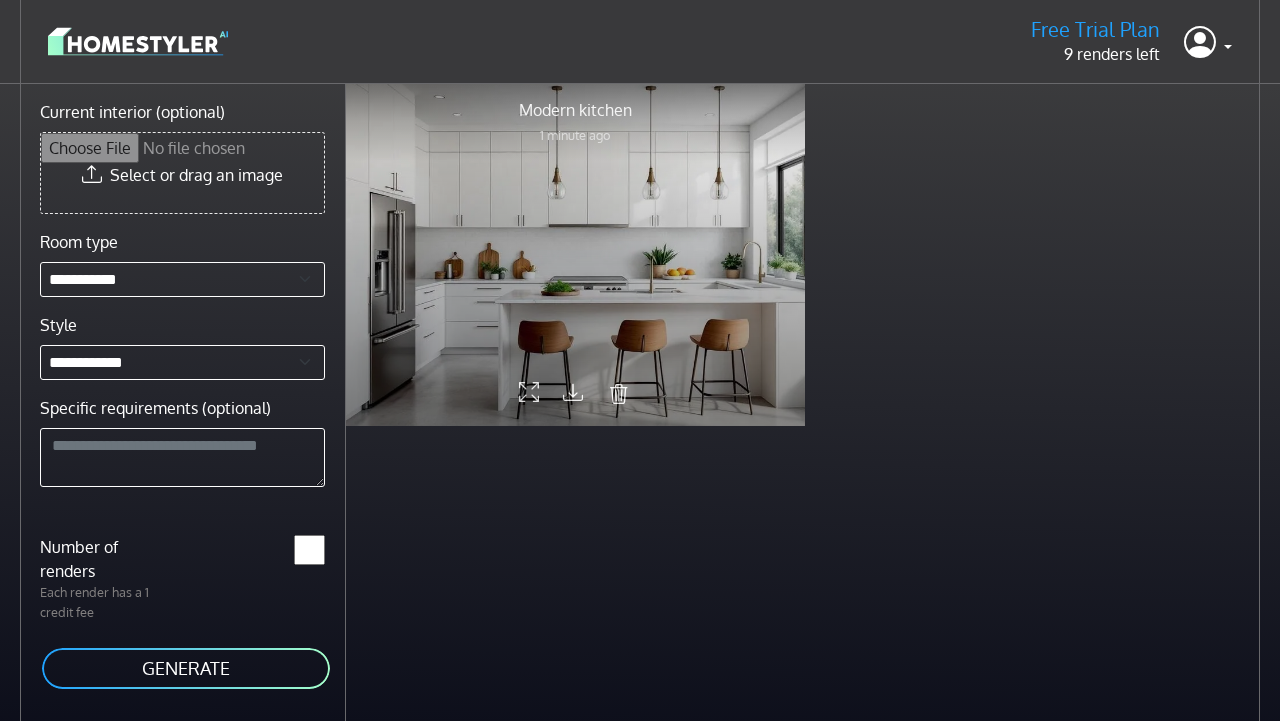 click at bounding box center [573, 391] 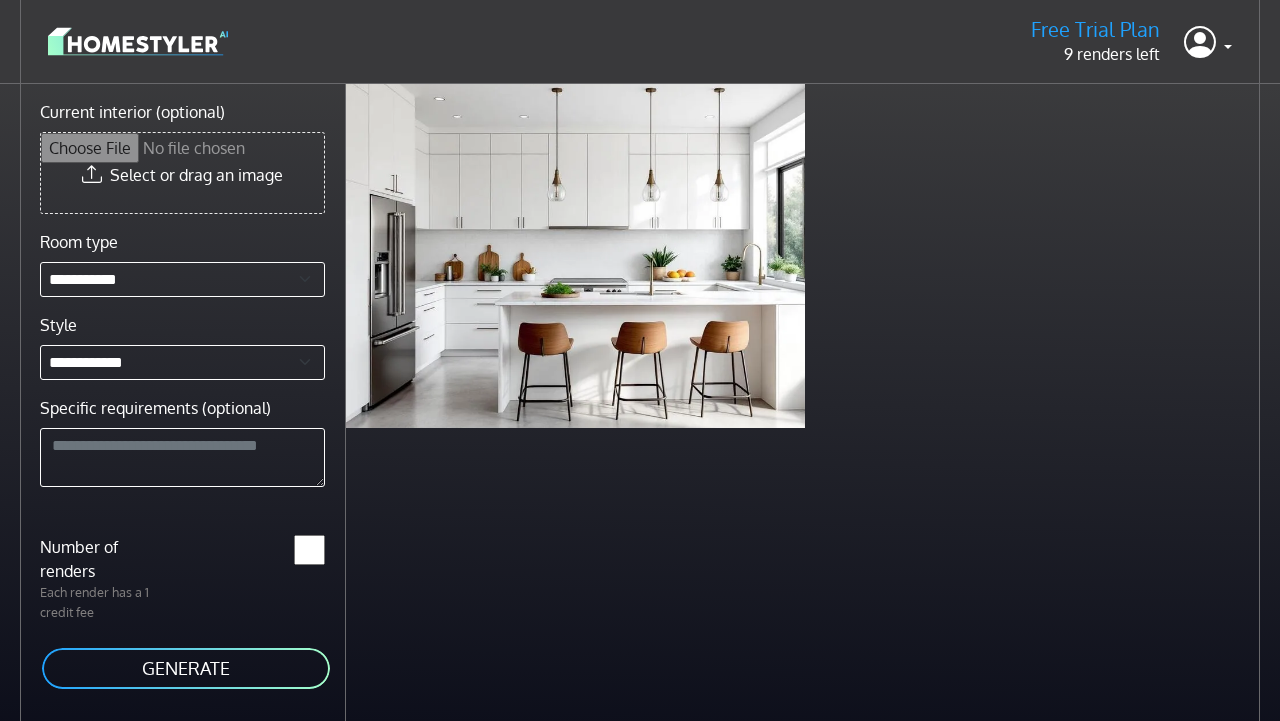 click on "Modern kitchen
1 minute ago" at bounding box center [813, 444] 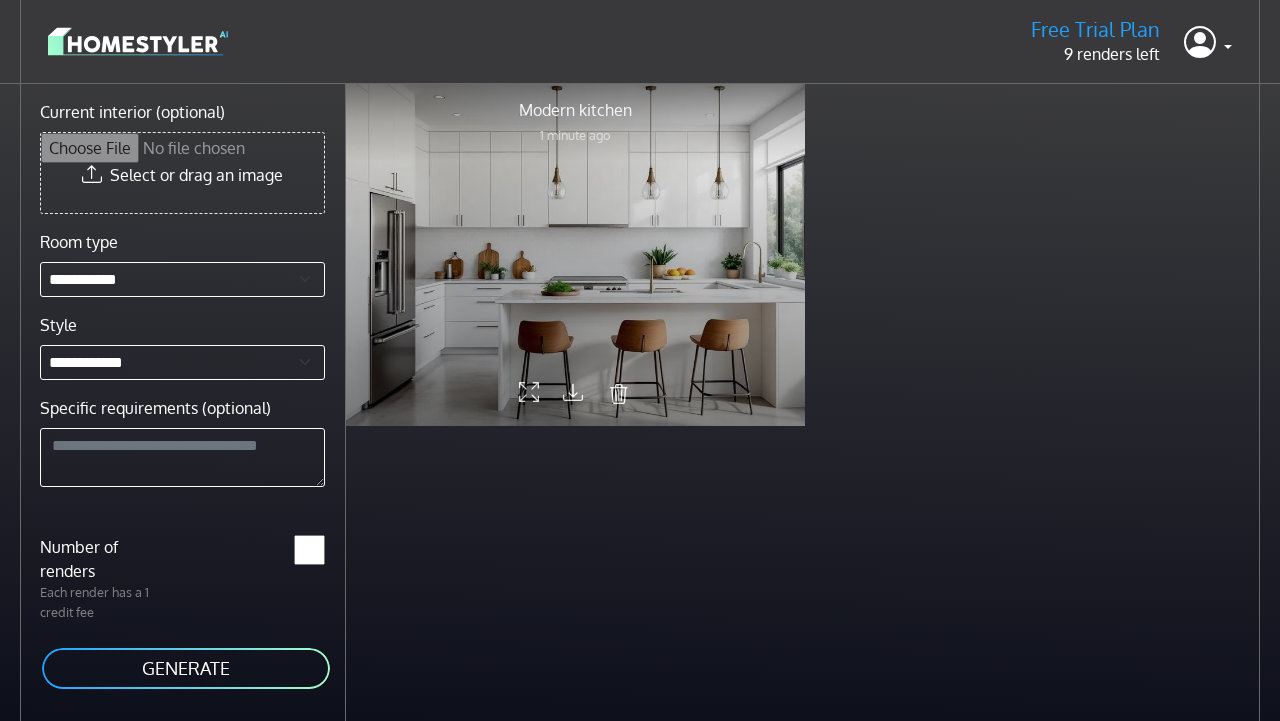 click at bounding box center [575, 254] 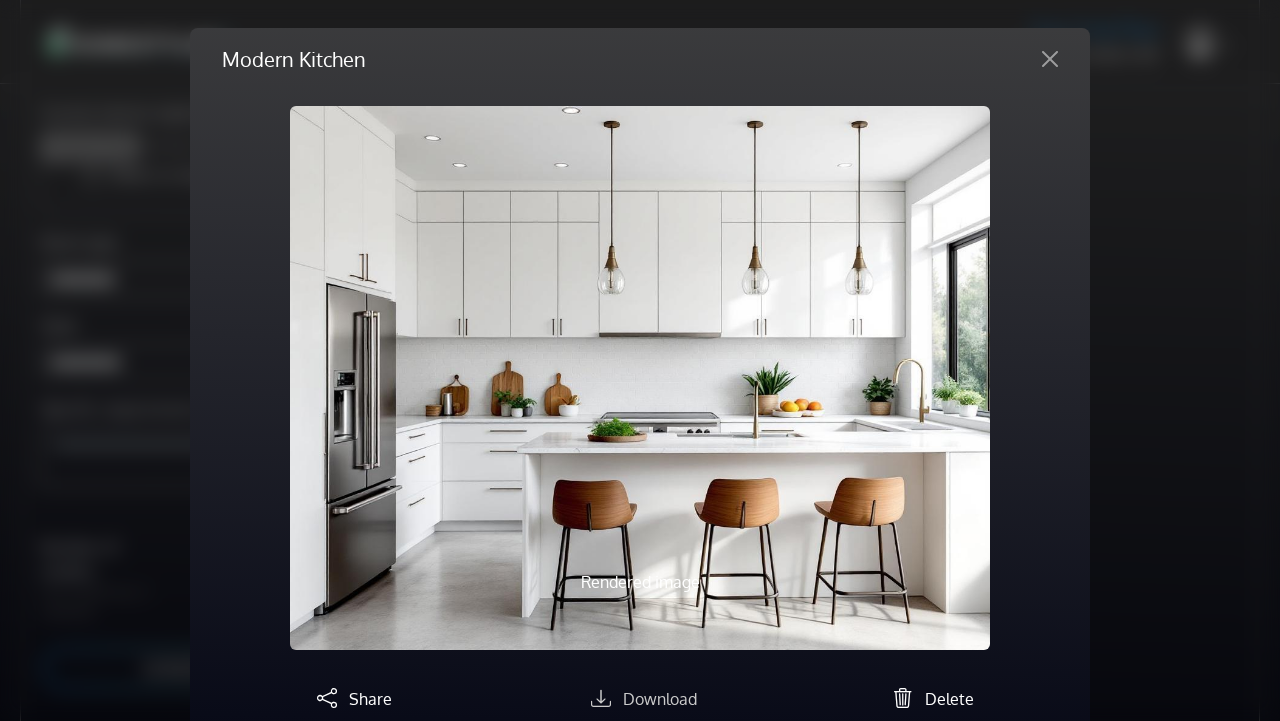 click on "Download" at bounding box center [660, 699] 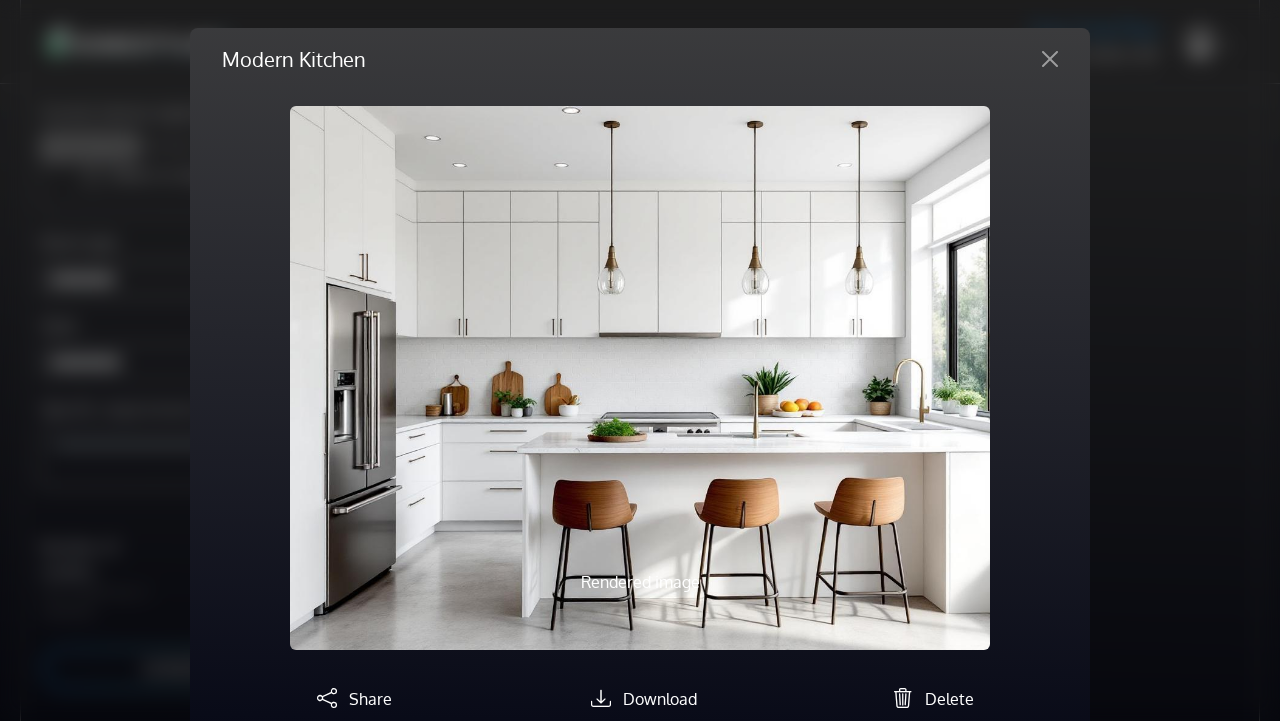 click on "Modern Kitchen
Rendered image
Description
Previous
Next
Share
Download
Delete" at bounding box center [640, 360] 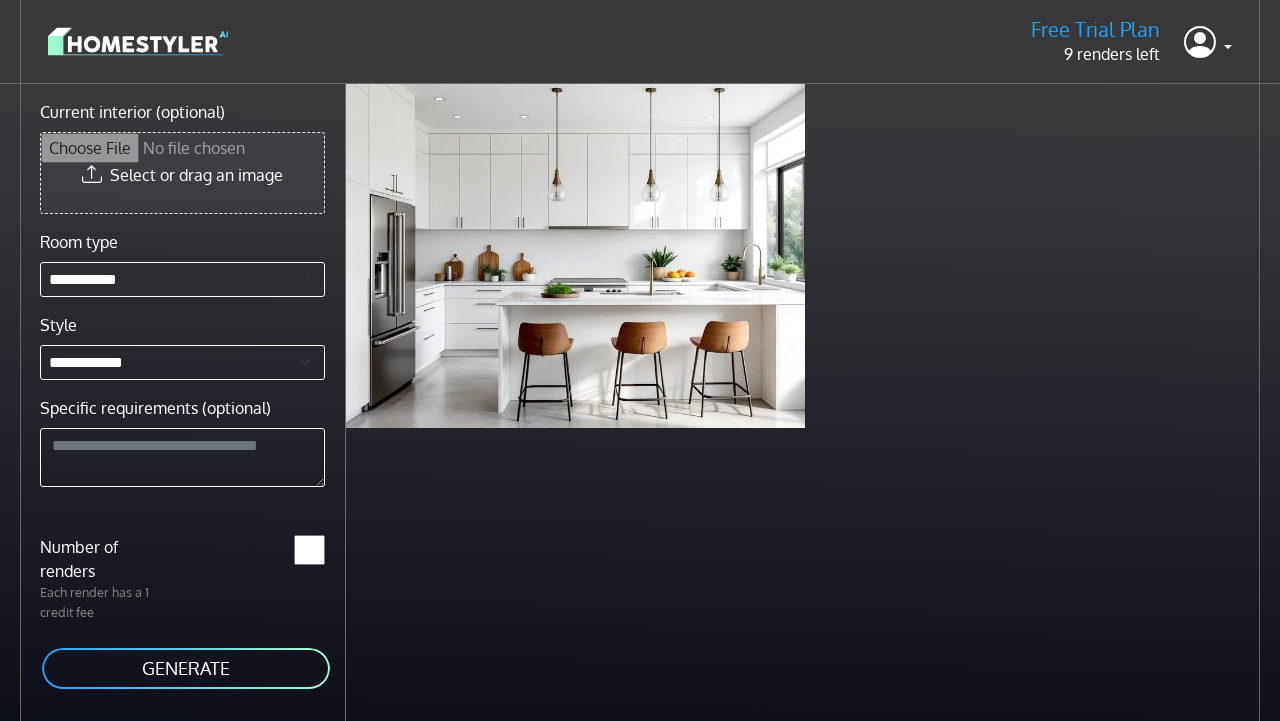 click on "Current interior (optional)" at bounding box center (182, 173) 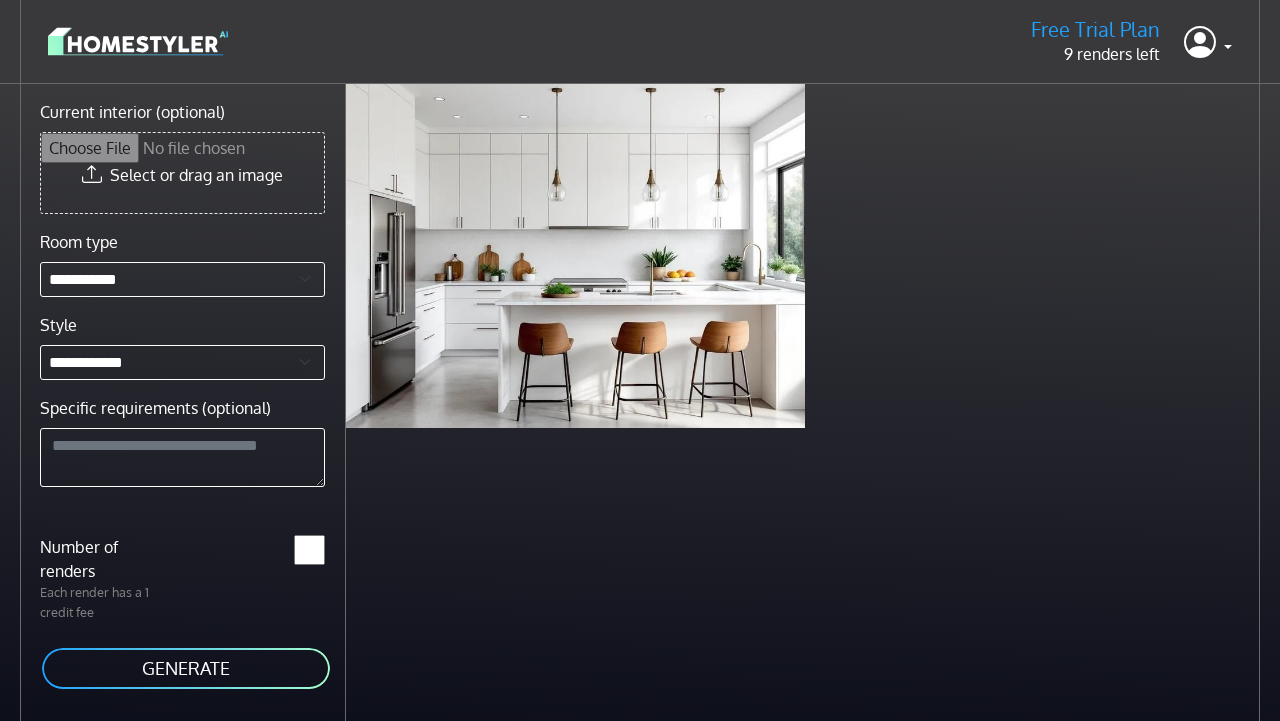 type on "**********" 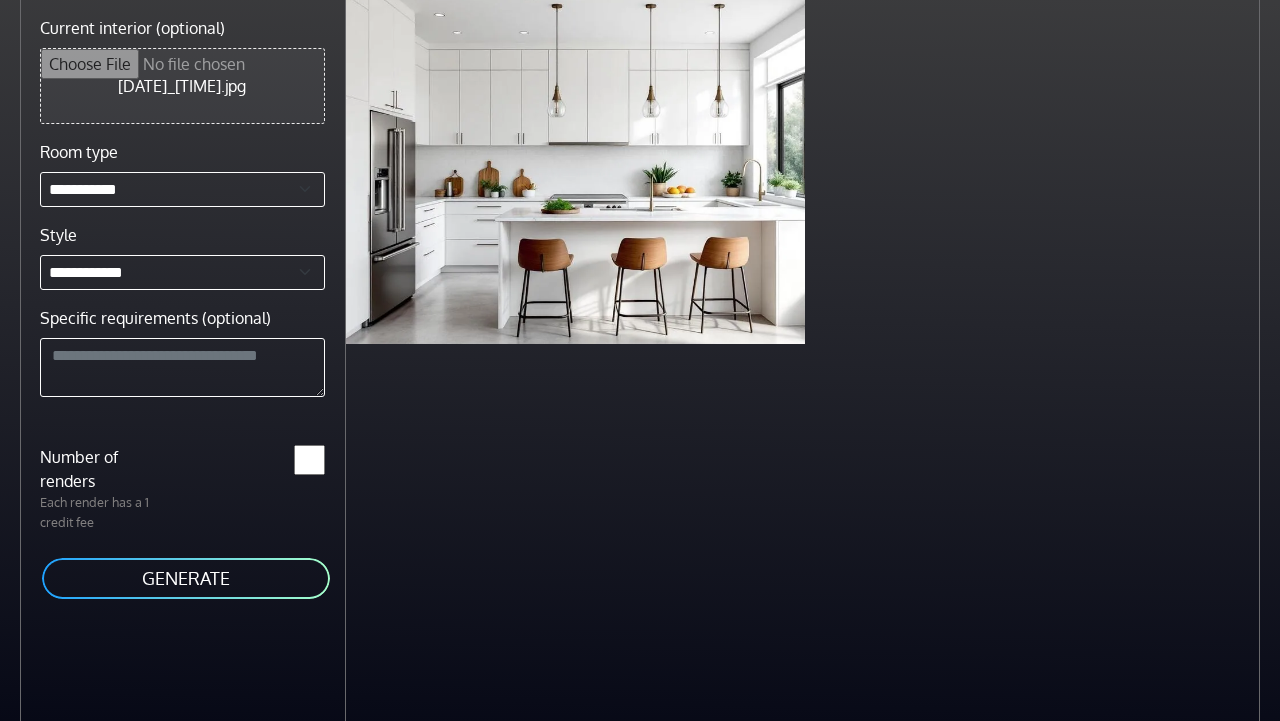 scroll, scrollTop: 0, scrollLeft: 0, axis: both 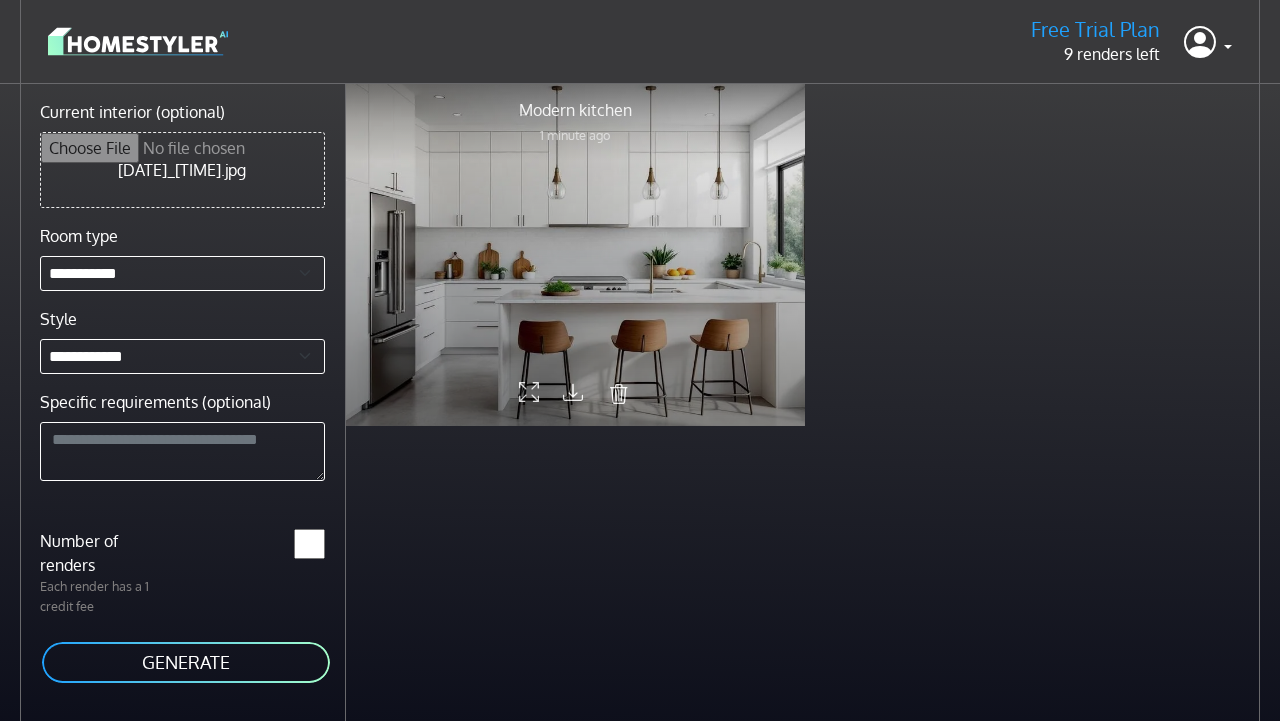 click at bounding box center (575, 254) 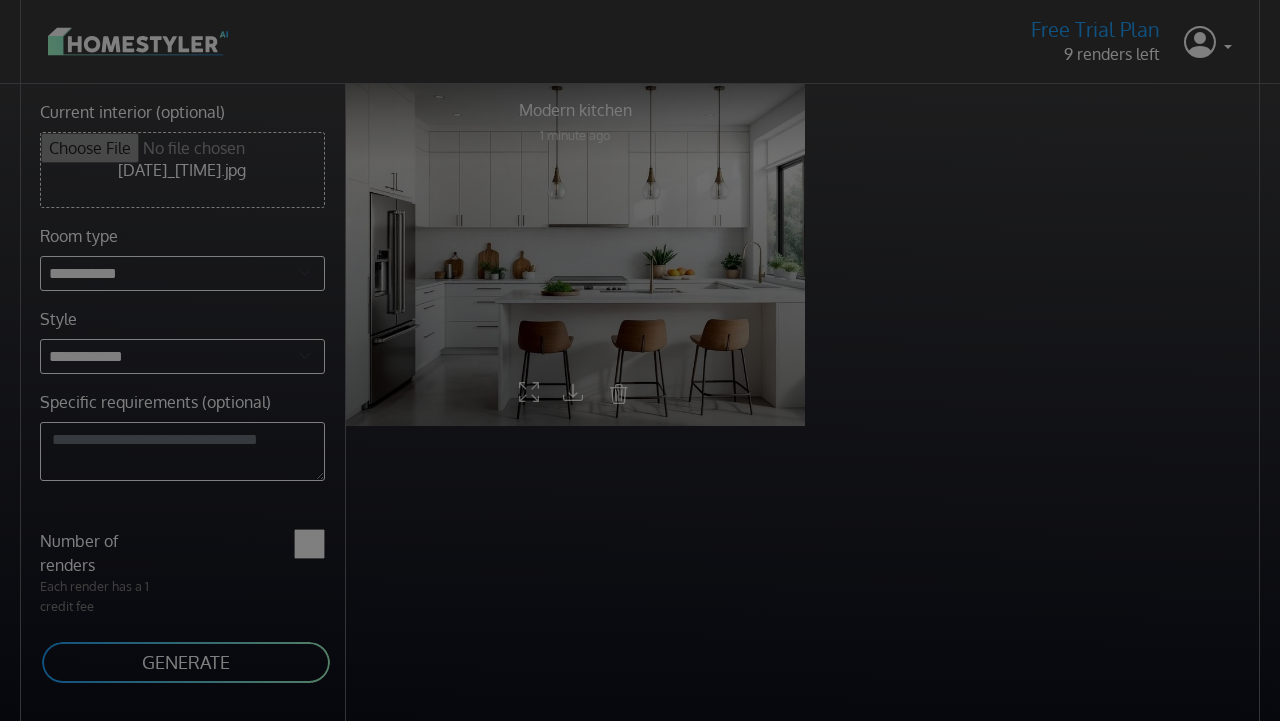click on "**********" at bounding box center (640, 402) 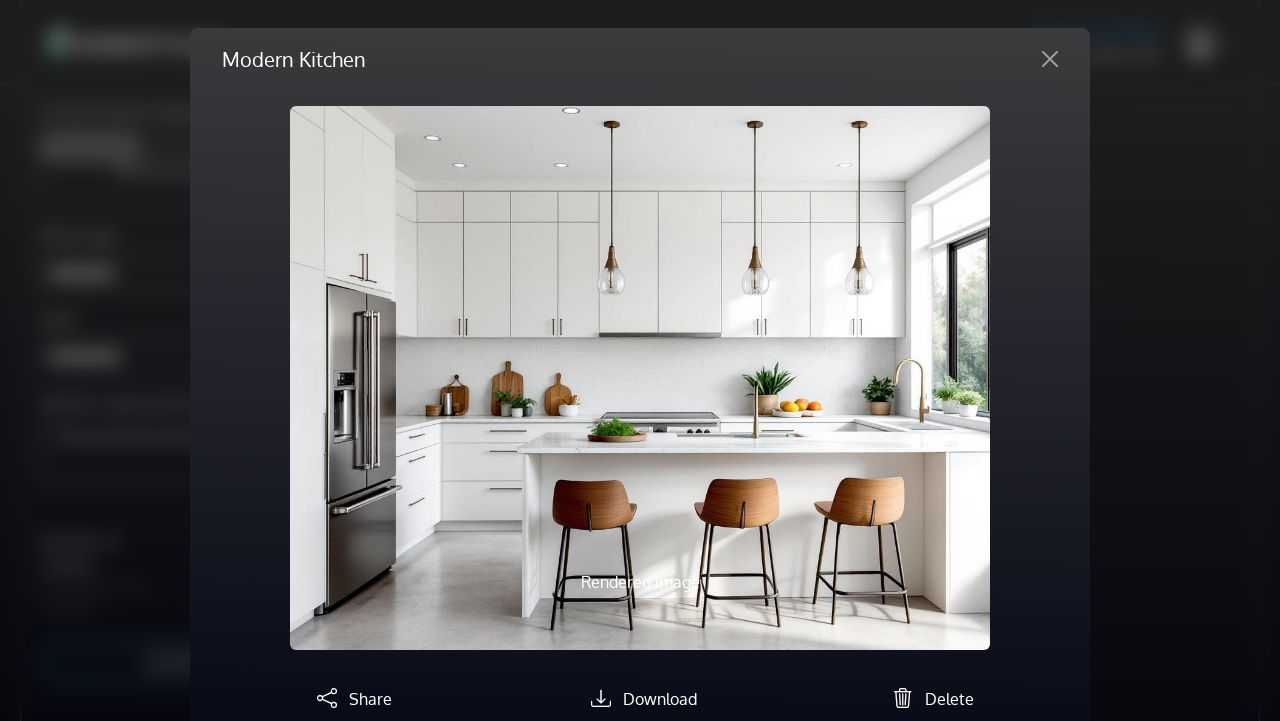 click at bounding box center [640, 378] 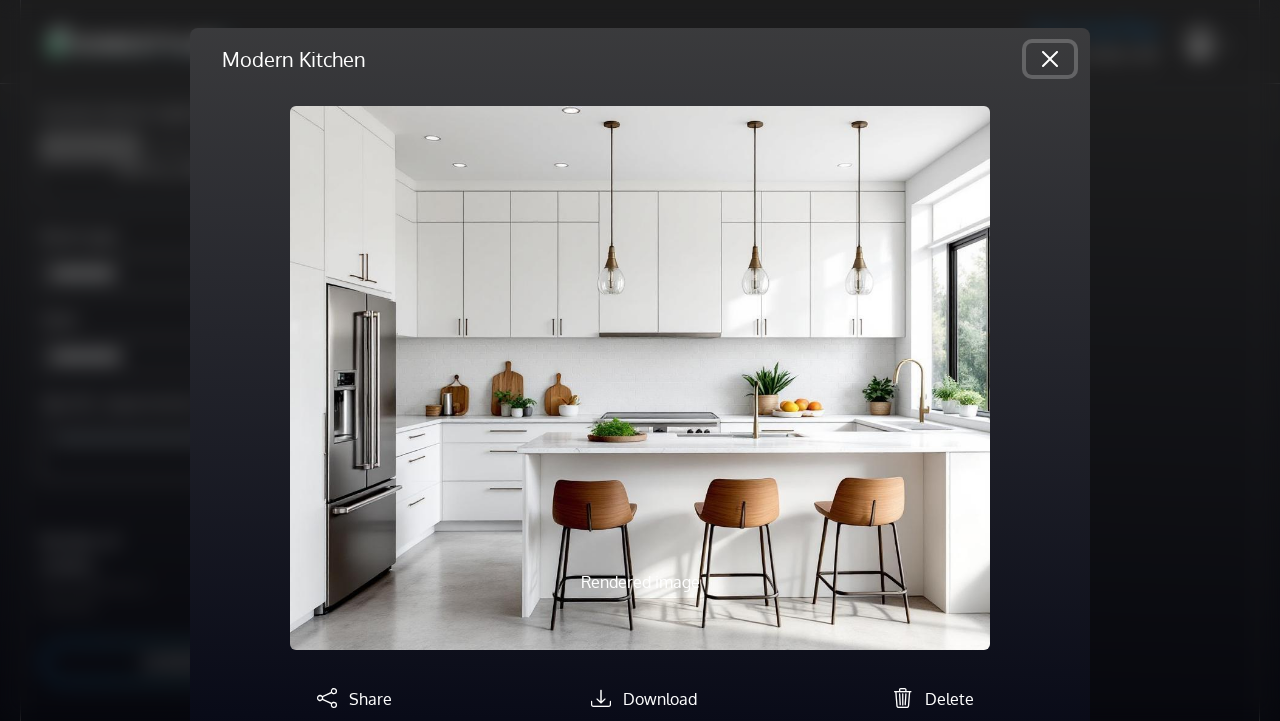 click at bounding box center (1050, 59) 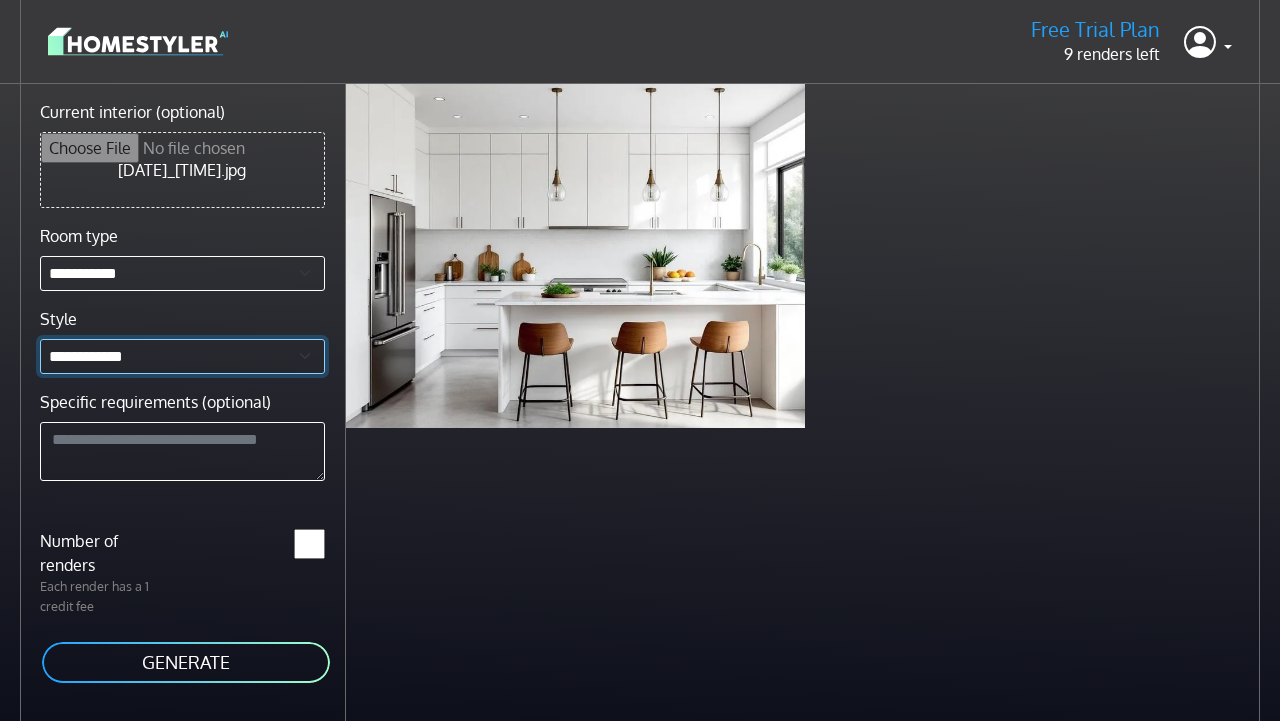 click on "**********" at bounding box center [182, 356] 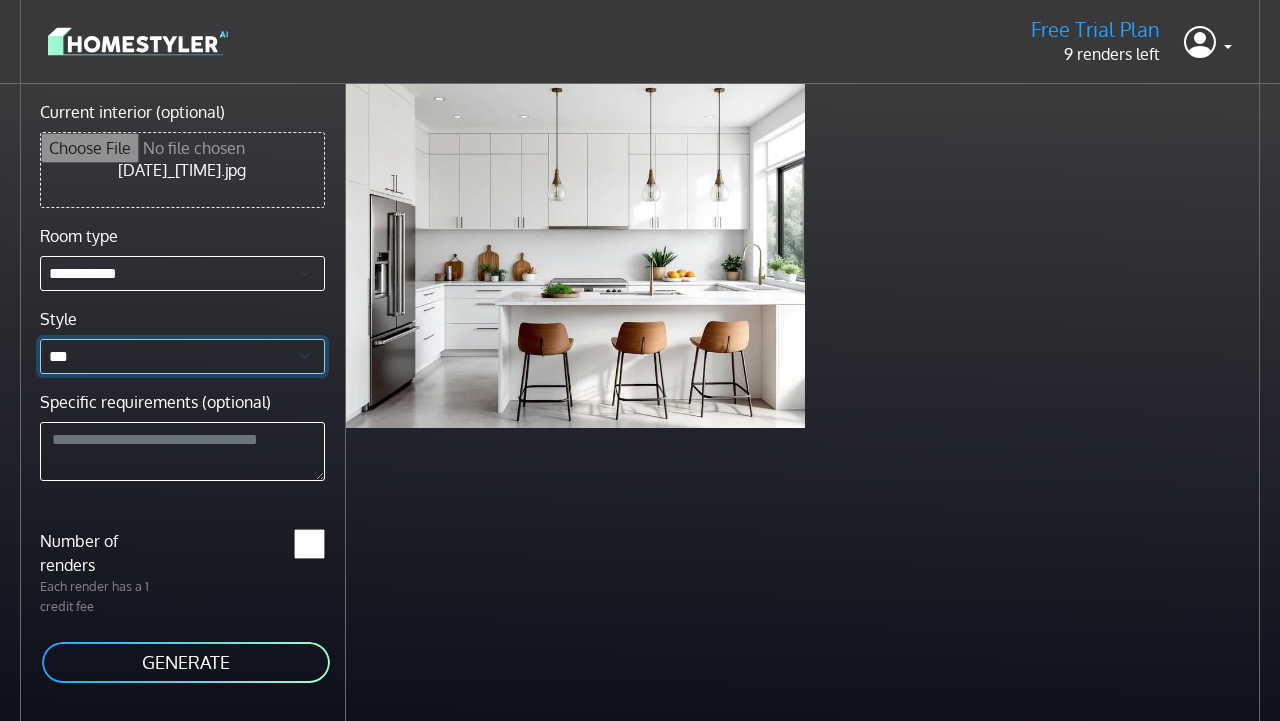 click on "***" at bounding box center (0, 0) 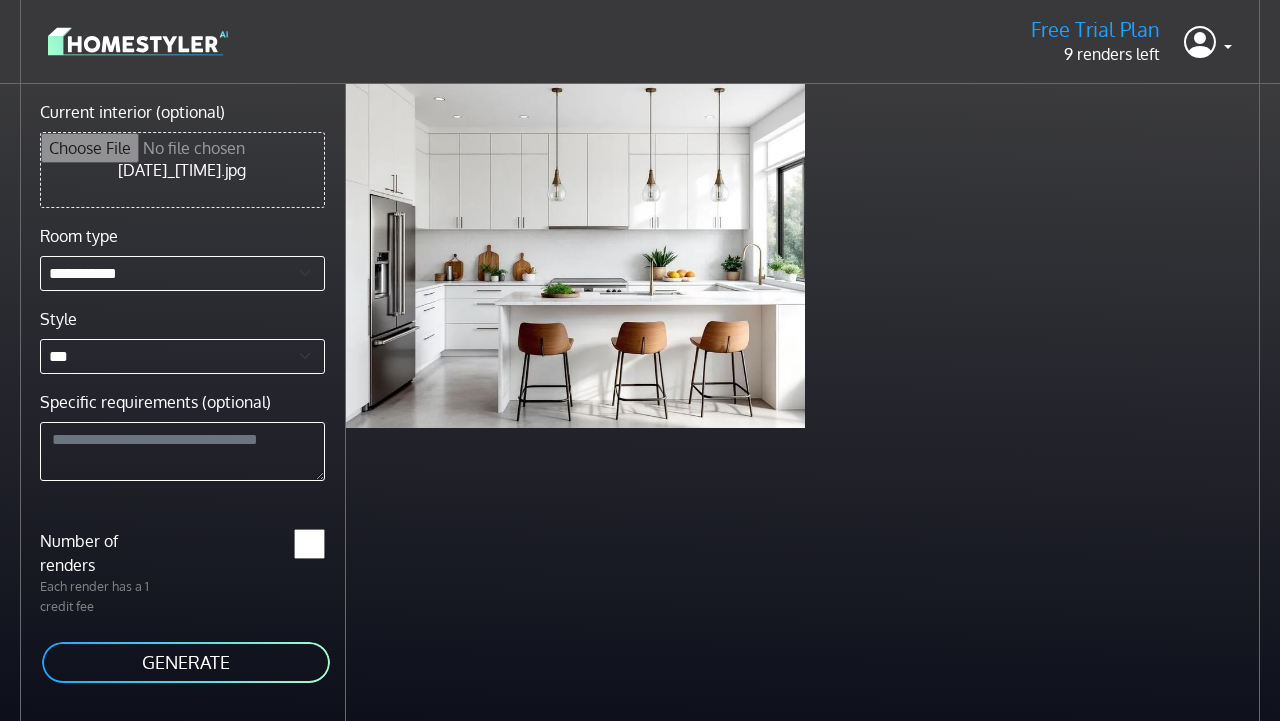 click on "GENERATE" at bounding box center [186, 662] 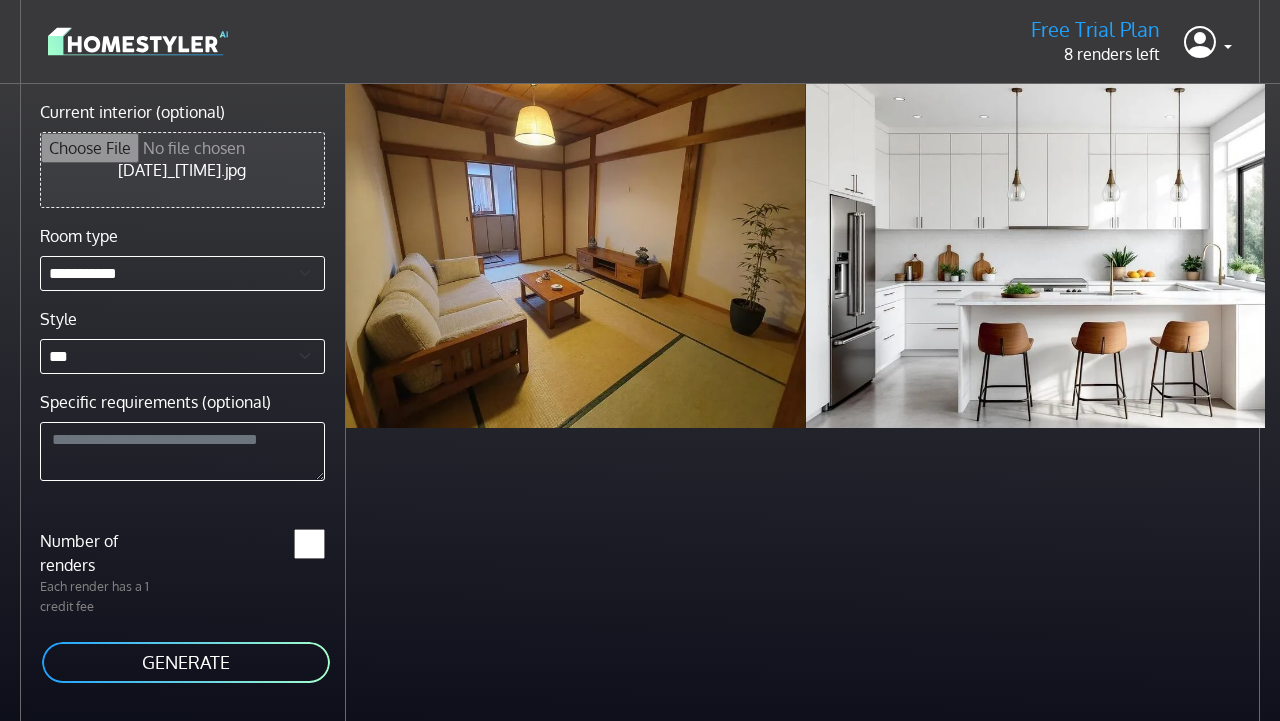 click on "Current interior (optional)" at bounding box center (182, 170) 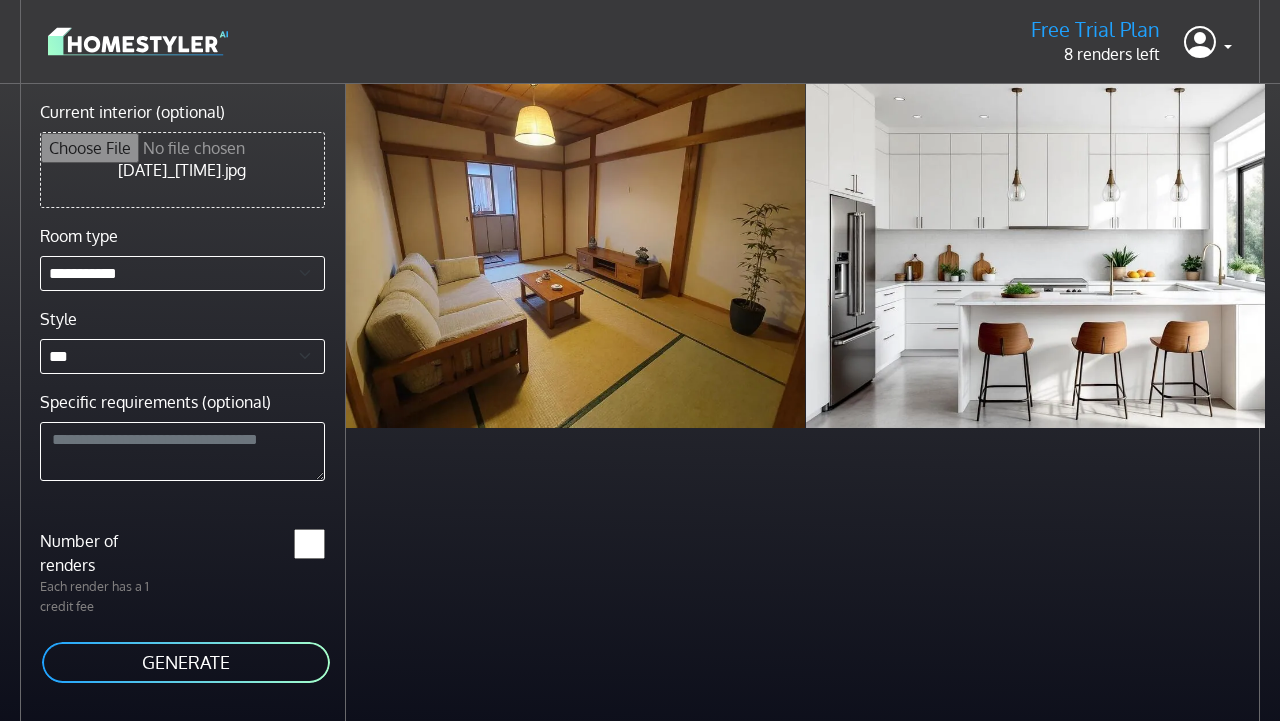 type on "**********" 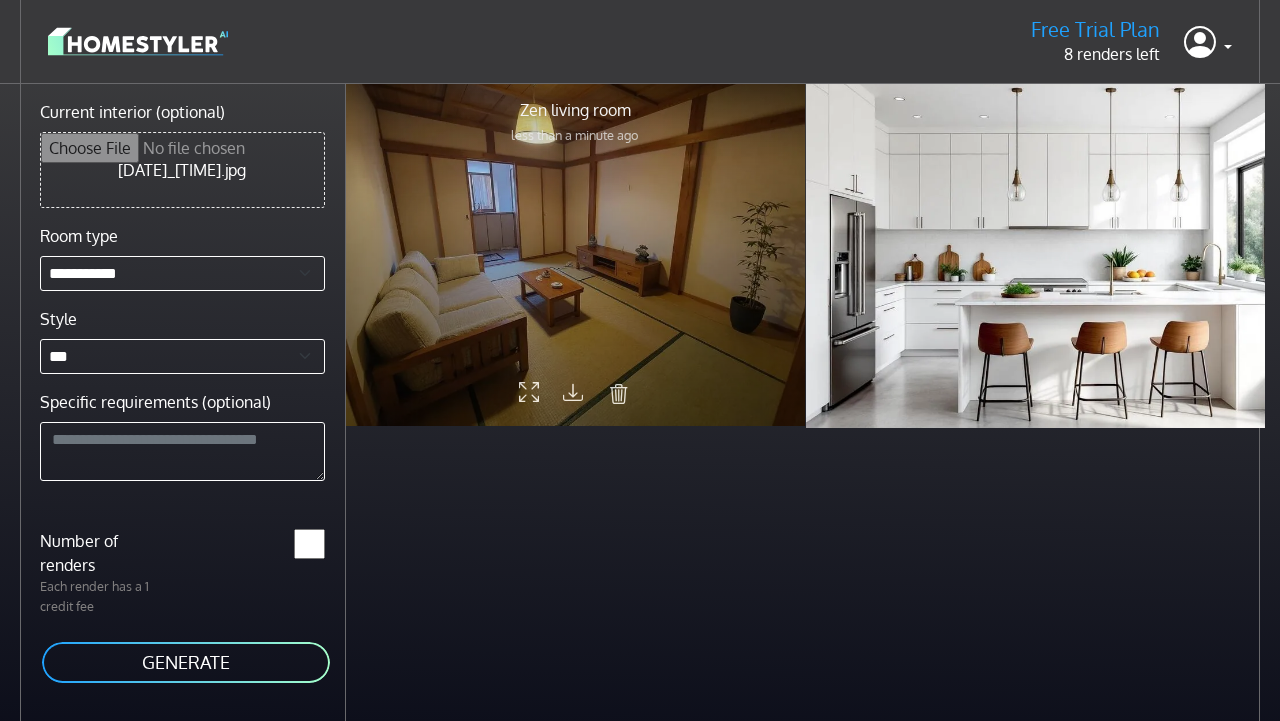 click at bounding box center (575, 254) 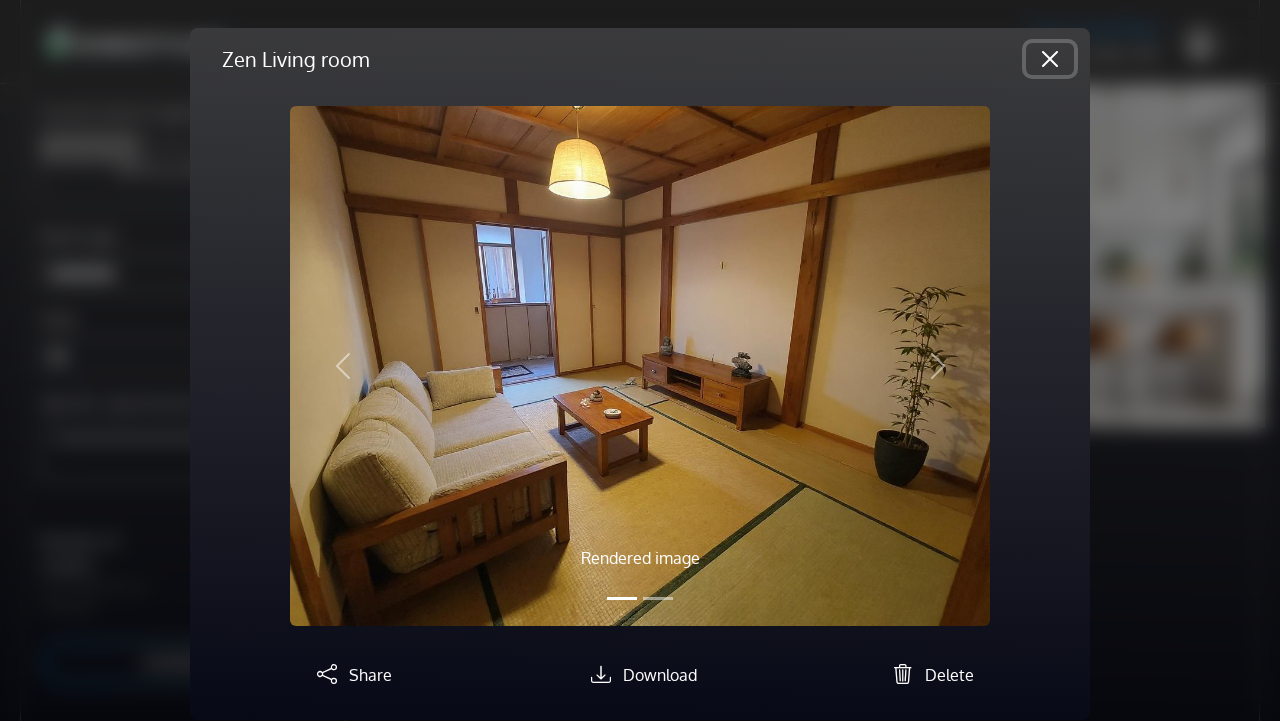 click at bounding box center (1050, 59) 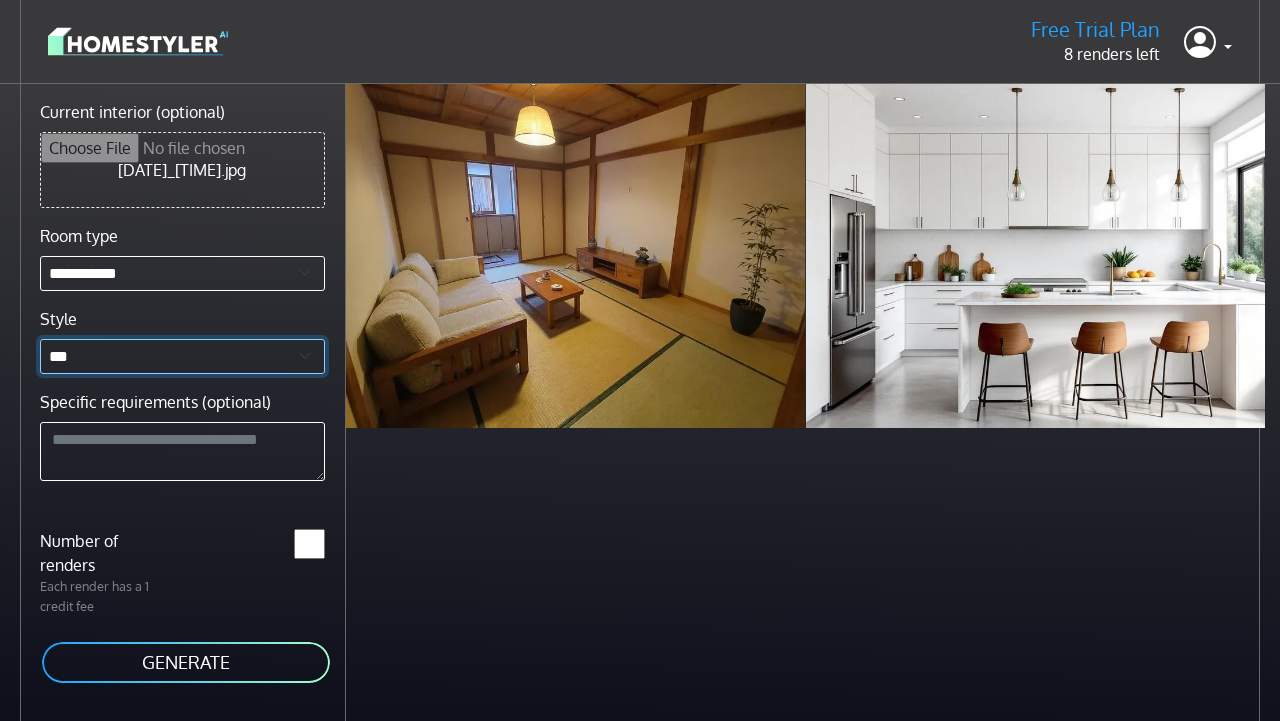 click on "**********" at bounding box center (182, 356) 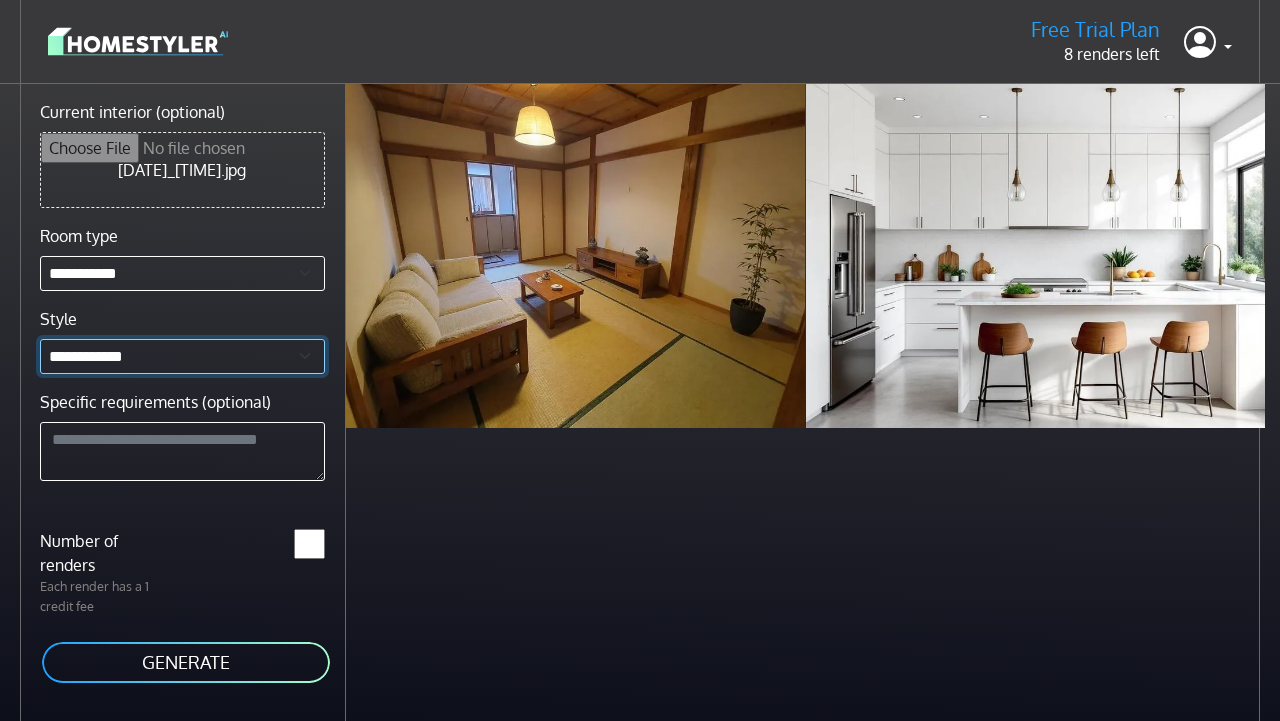 click on "**********" at bounding box center (0, 0) 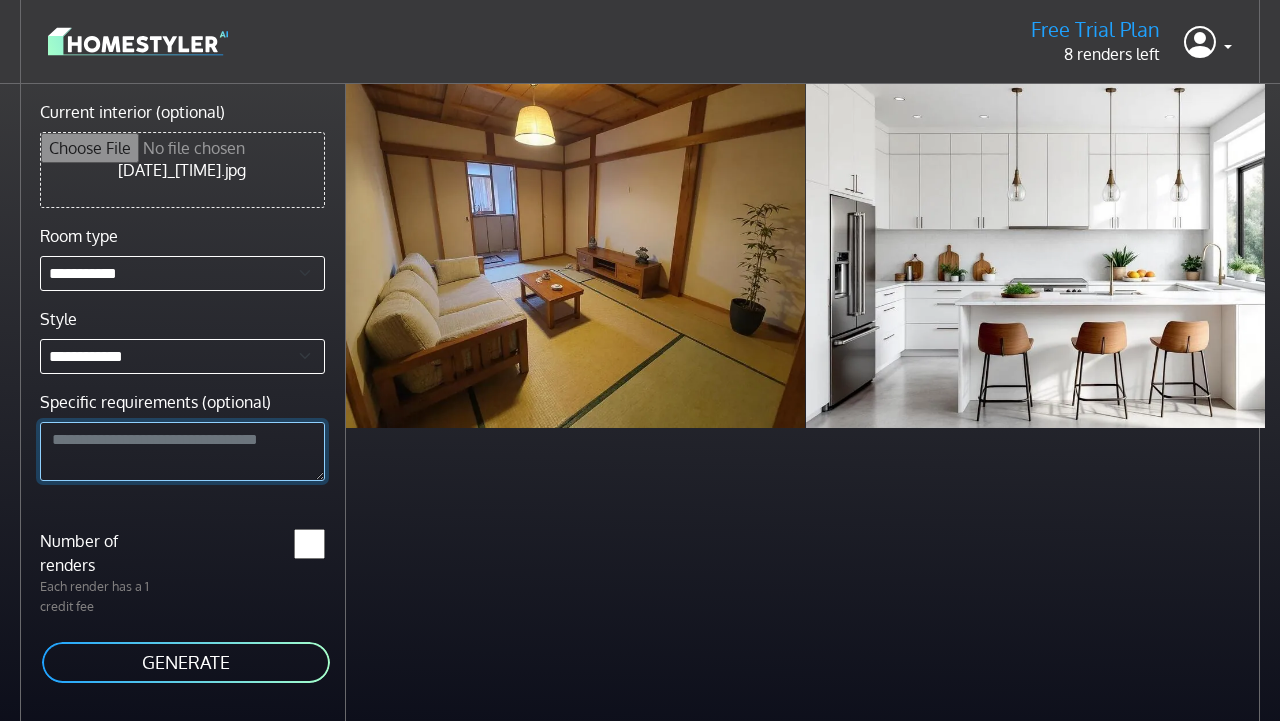 drag, startPoint x: 40, startPoint y: 437, endPoint x: 301, endPoint y: 461, distance: 262.10114 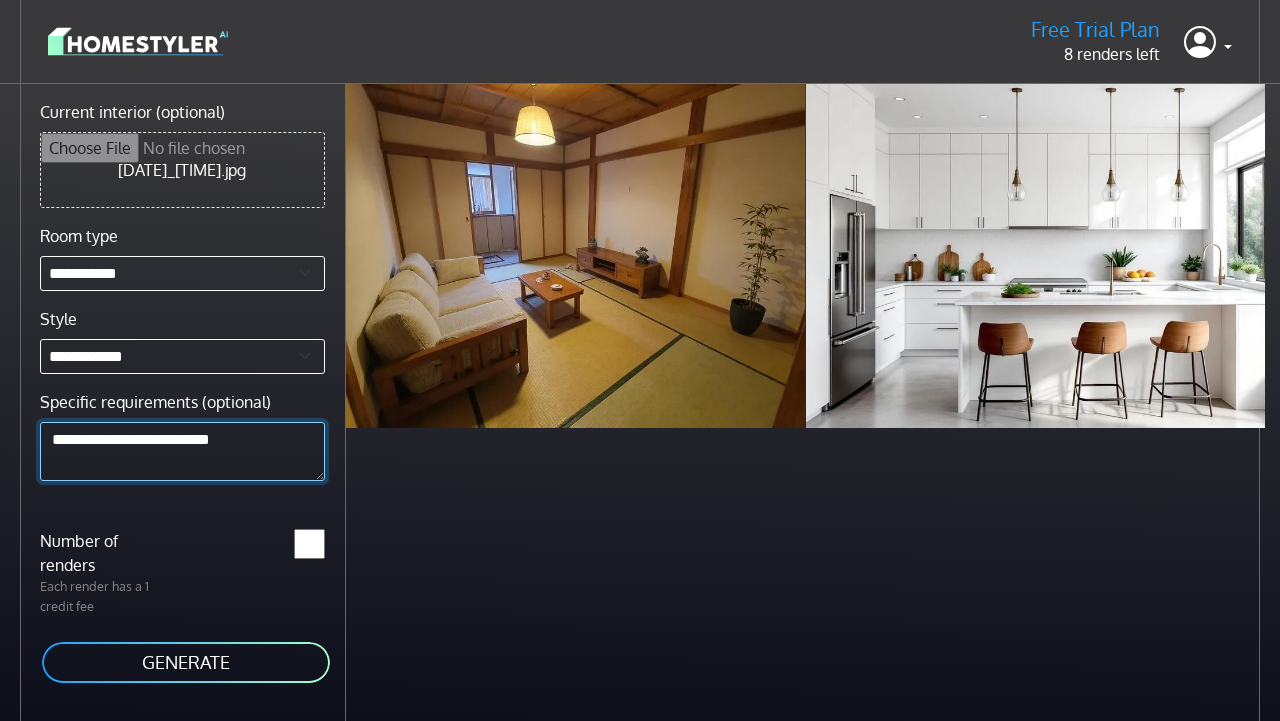 type on "**********" 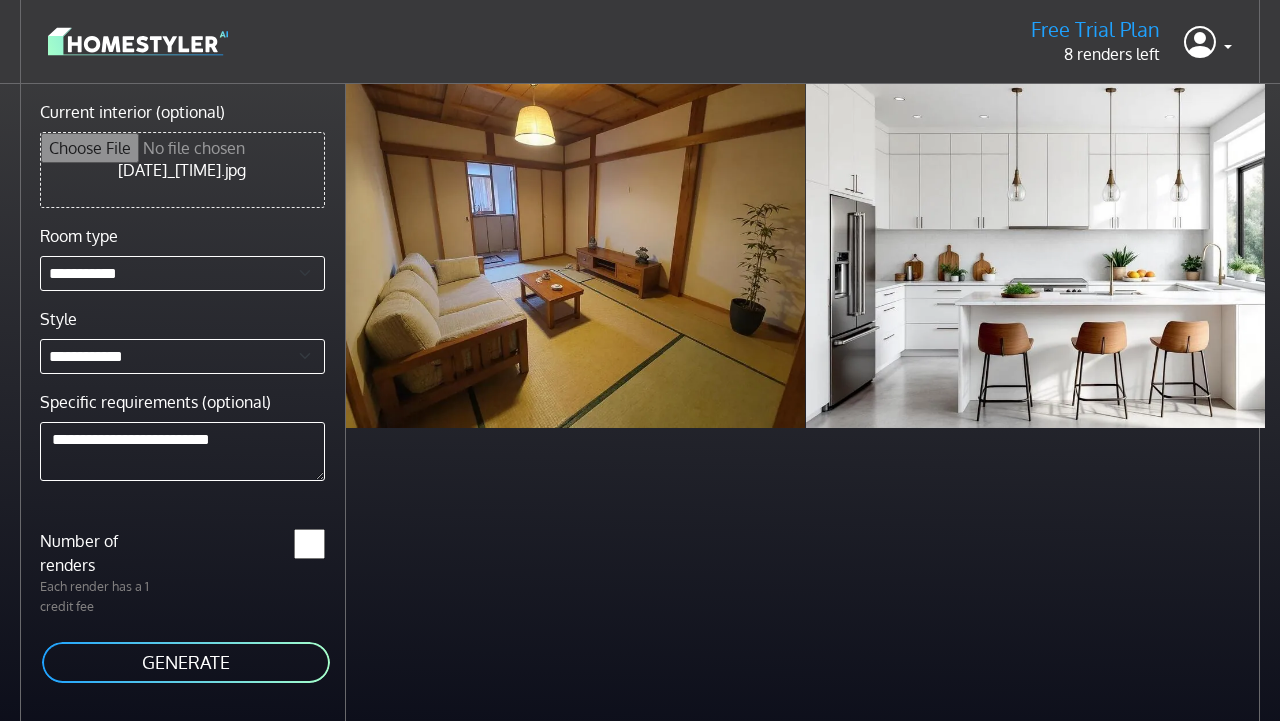 click on "GENERATE" at bounding box center (186, 662) 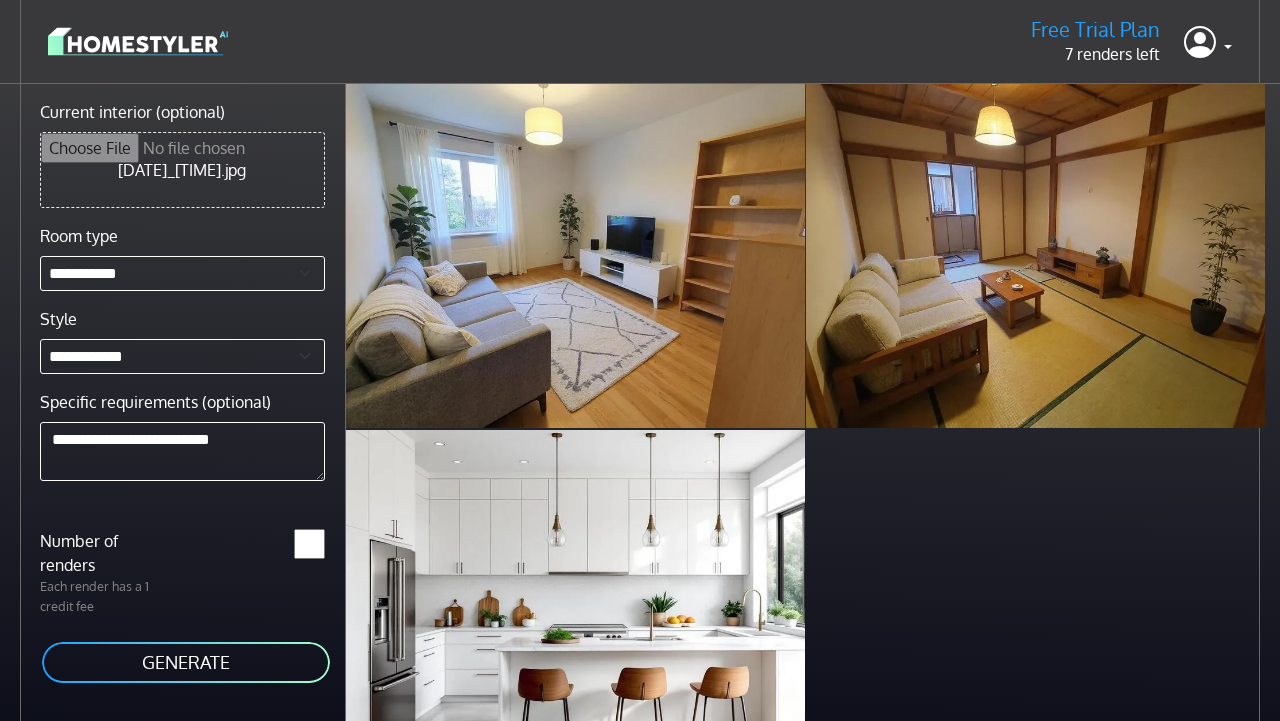 click at bounding box center [138, 41] 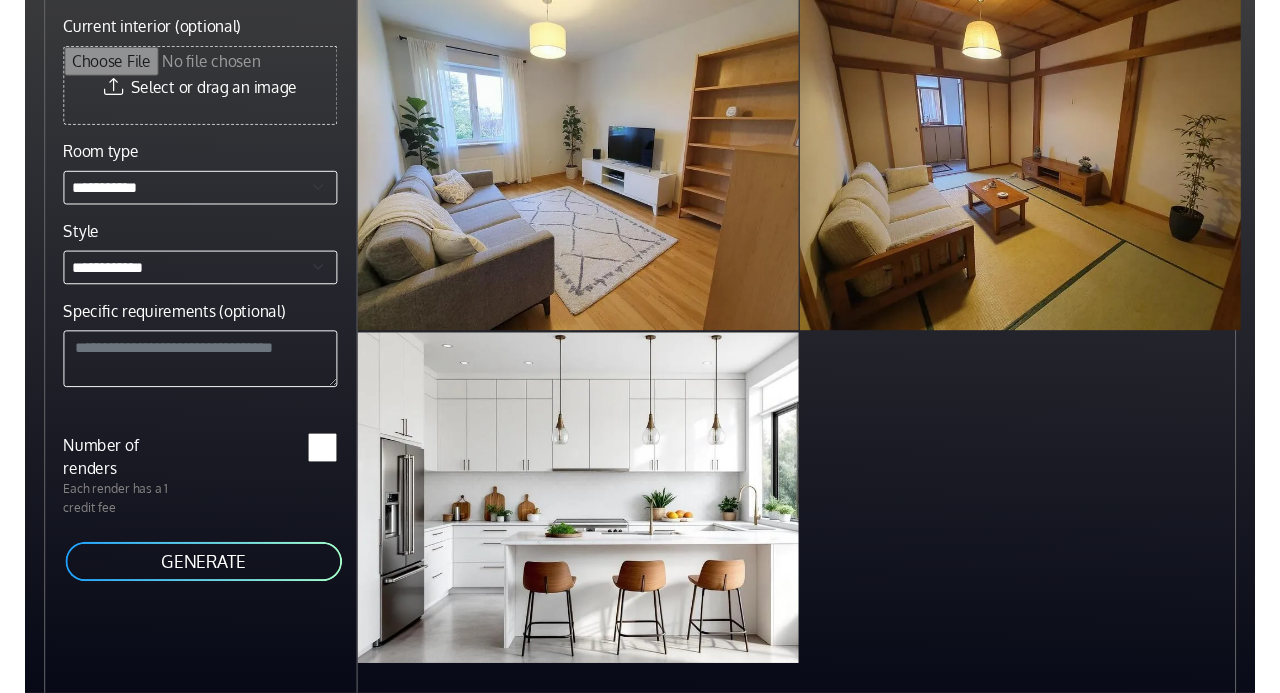 scroll, scrollTop: 0, scrollLeft: 0, axis: both 